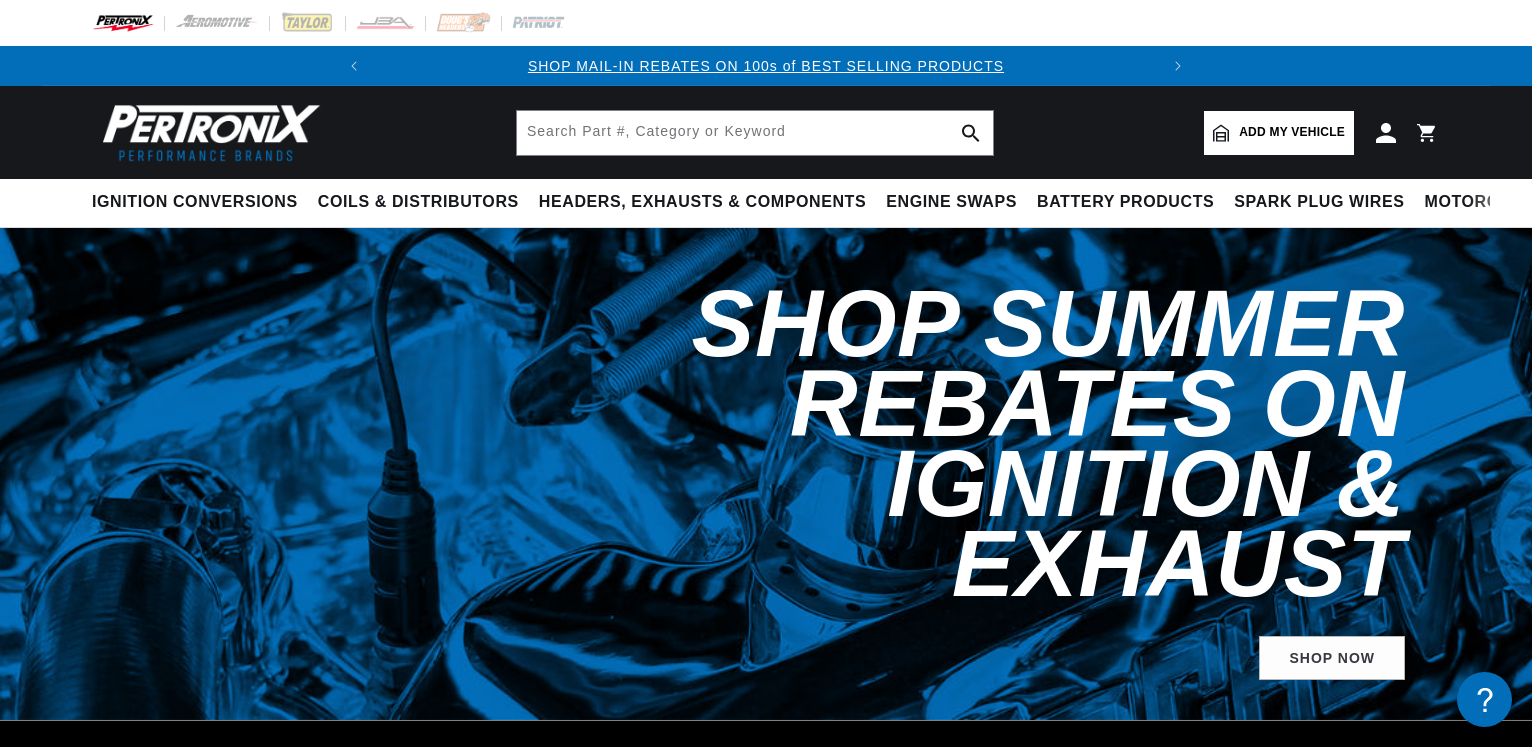 scroll, scrollTop: 0, scrollLeft: 0, axis: both 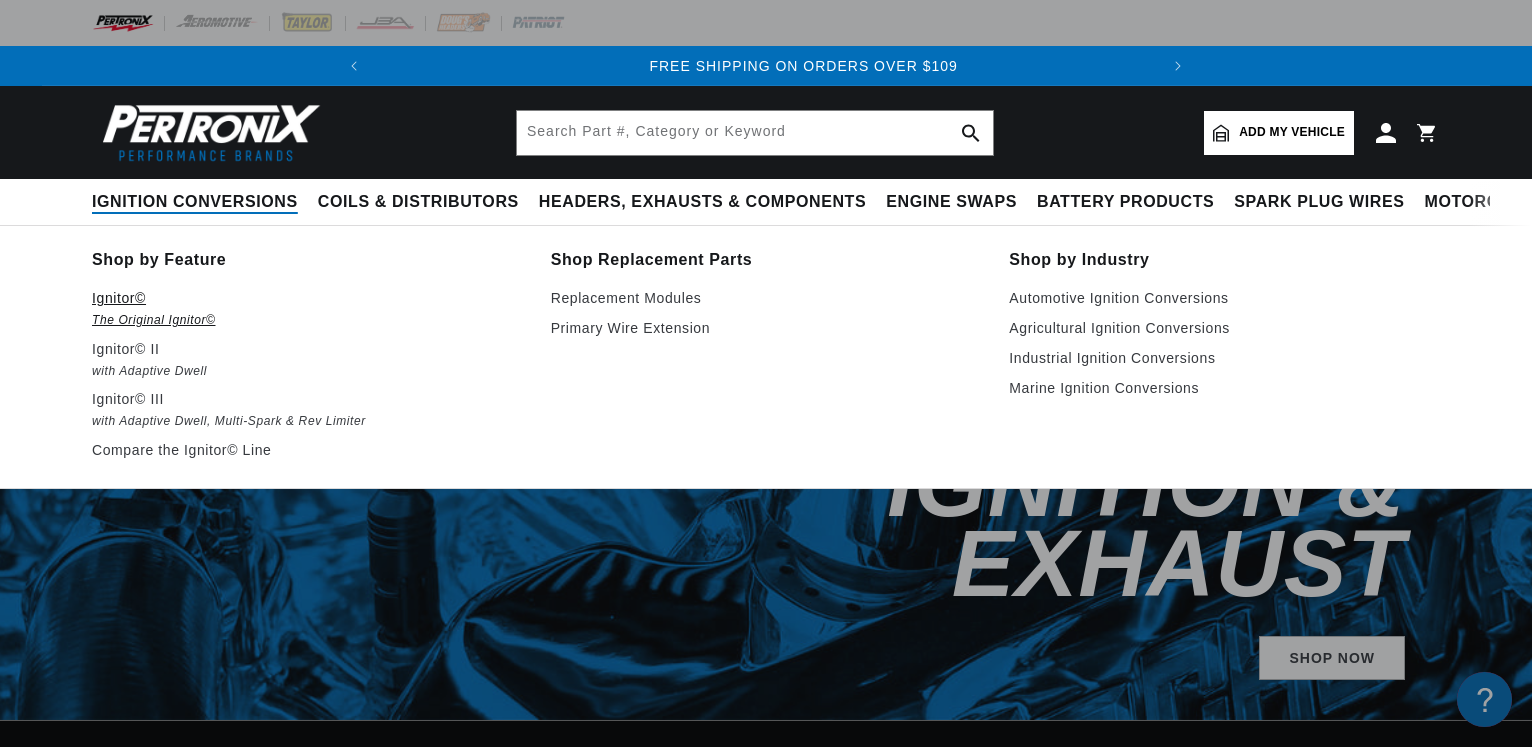 click on "Ignitor©" at bounding box center (307, 298) 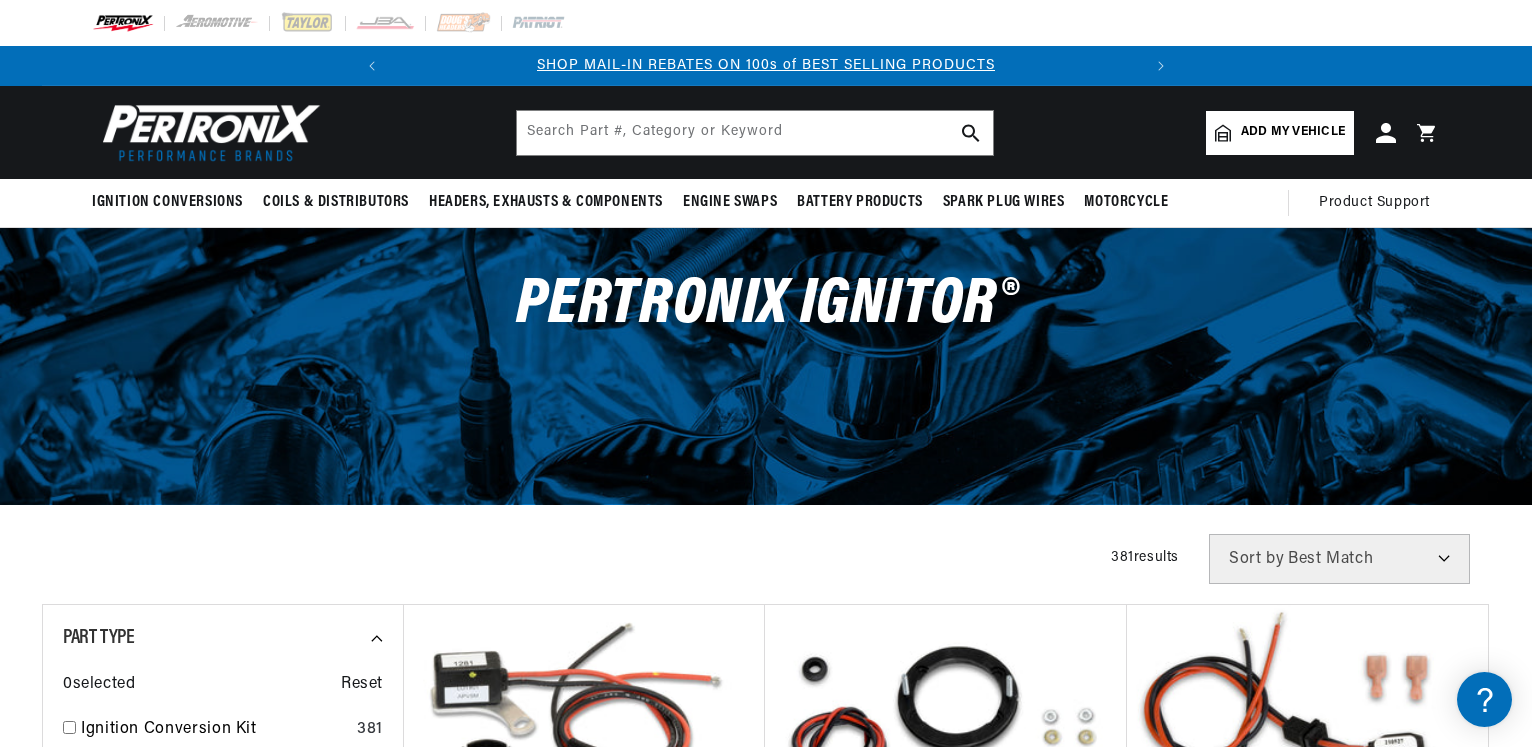 scroll, scrollTop: 0, scrollLeft: 0, axis: both 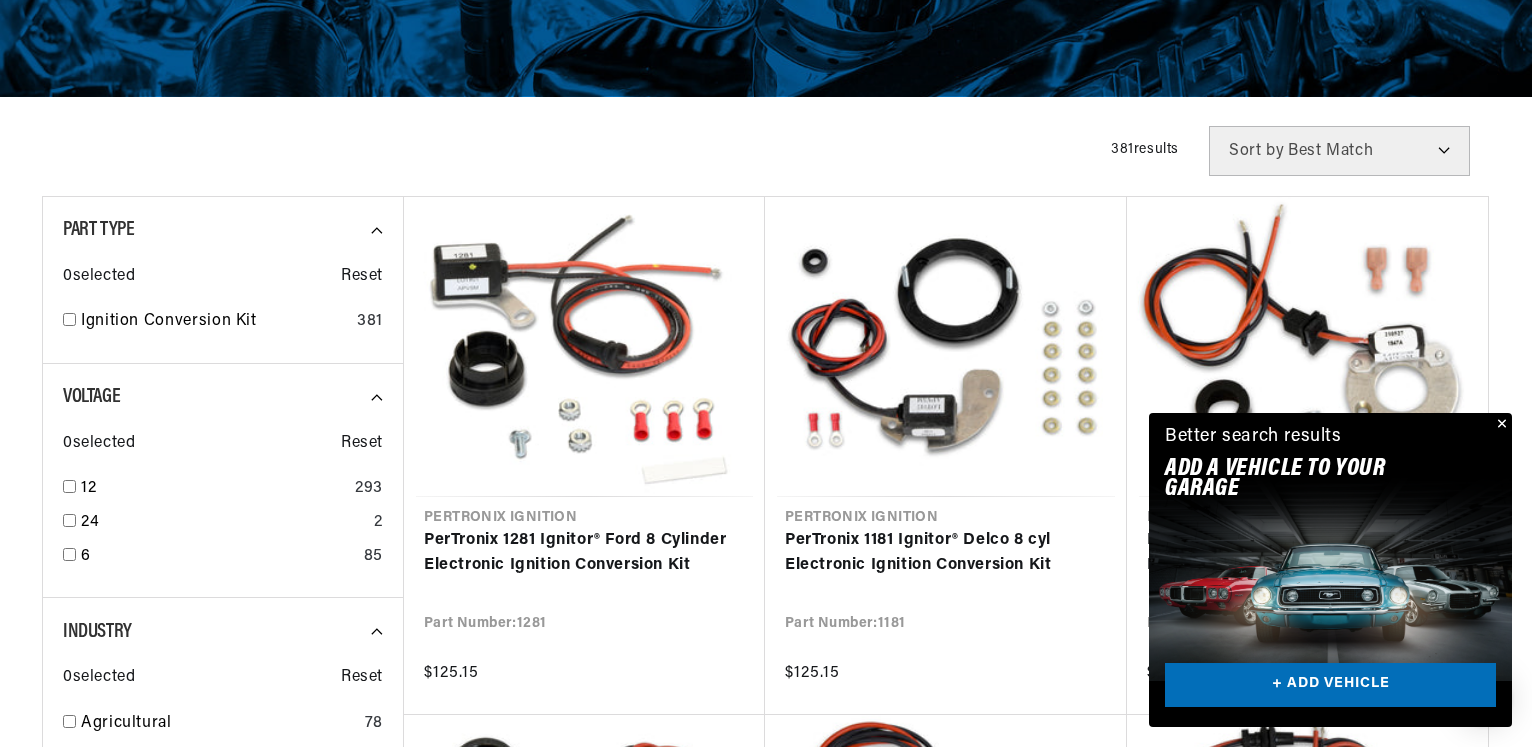 click at bounding box center (1500, 425) 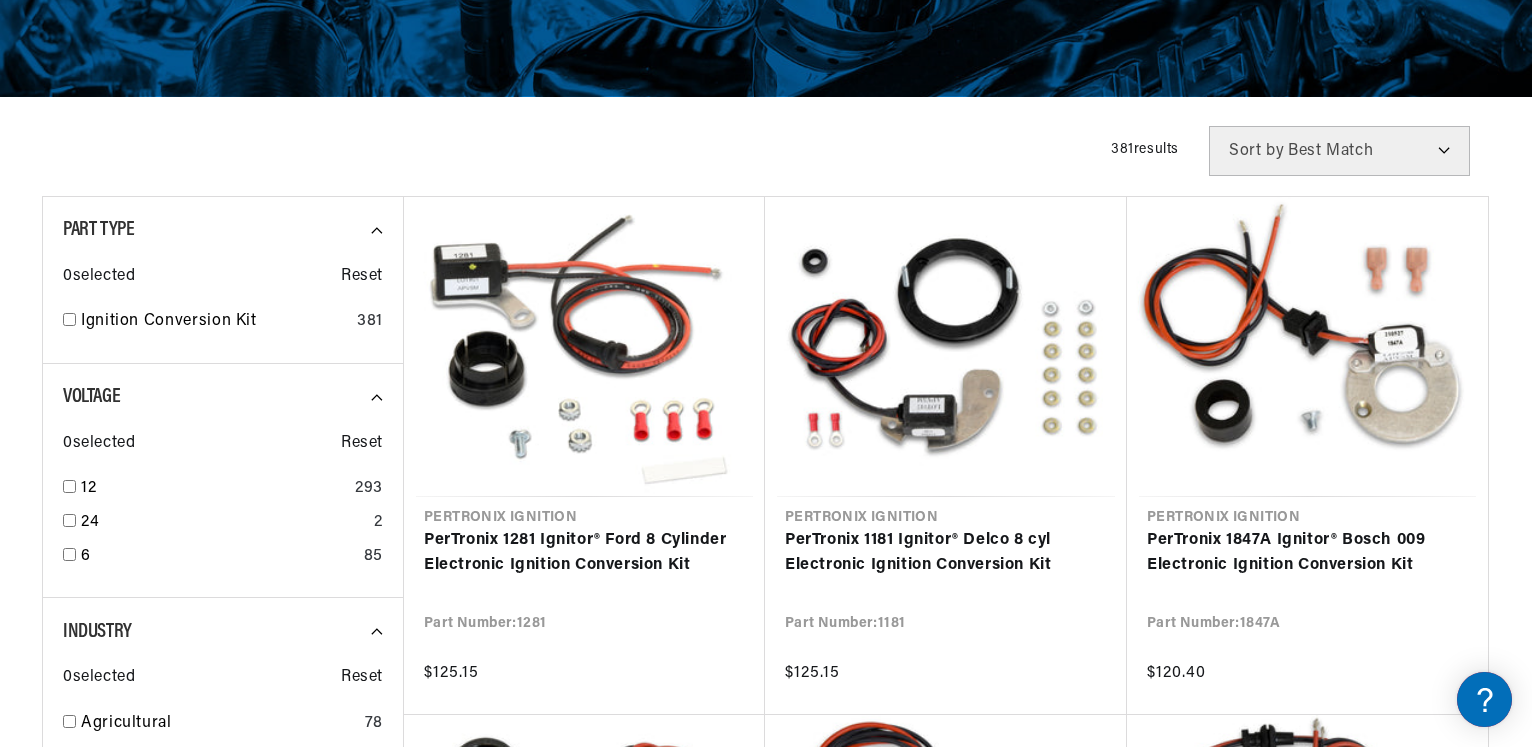 scroll, scrollTop: 0, scrollLeft: 747, axis: horizontal 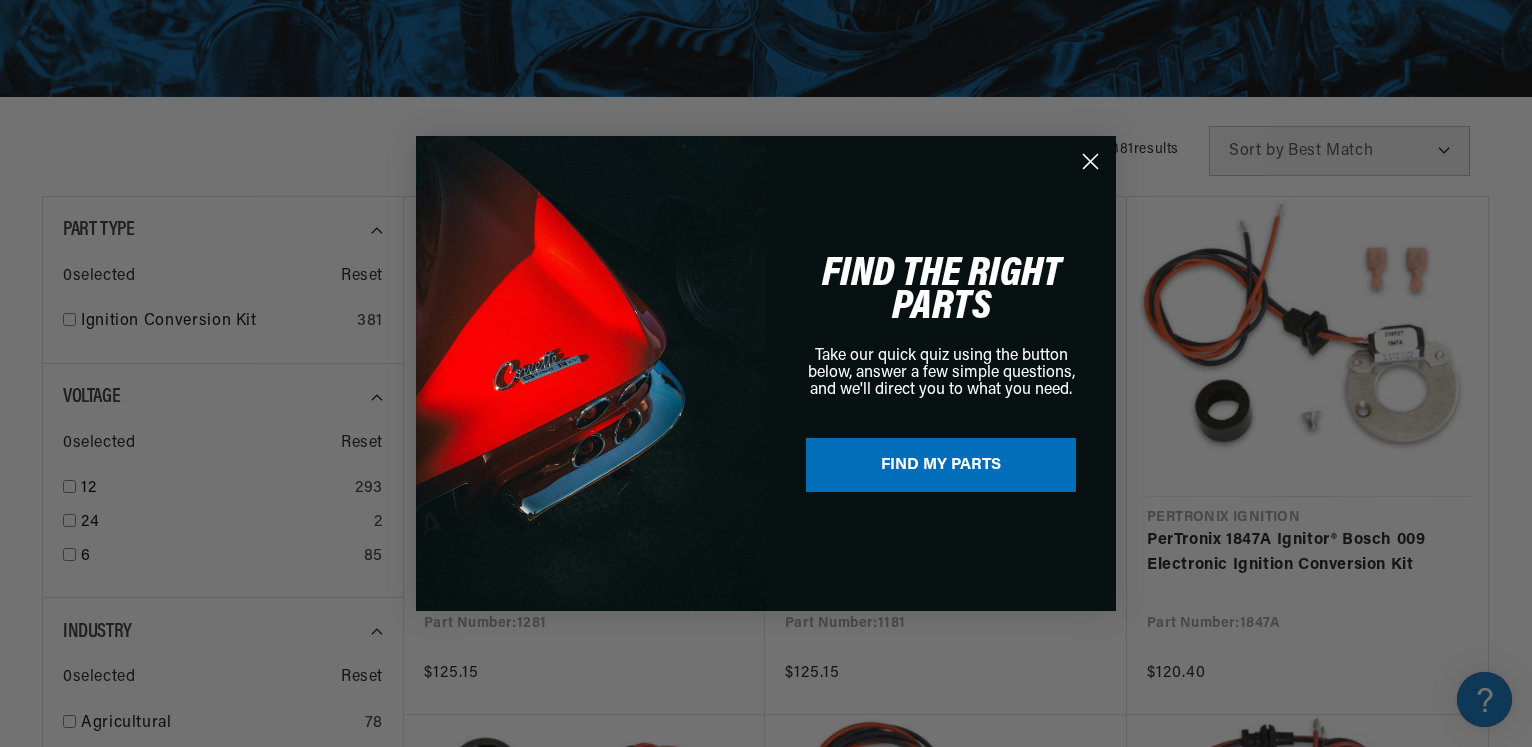 click 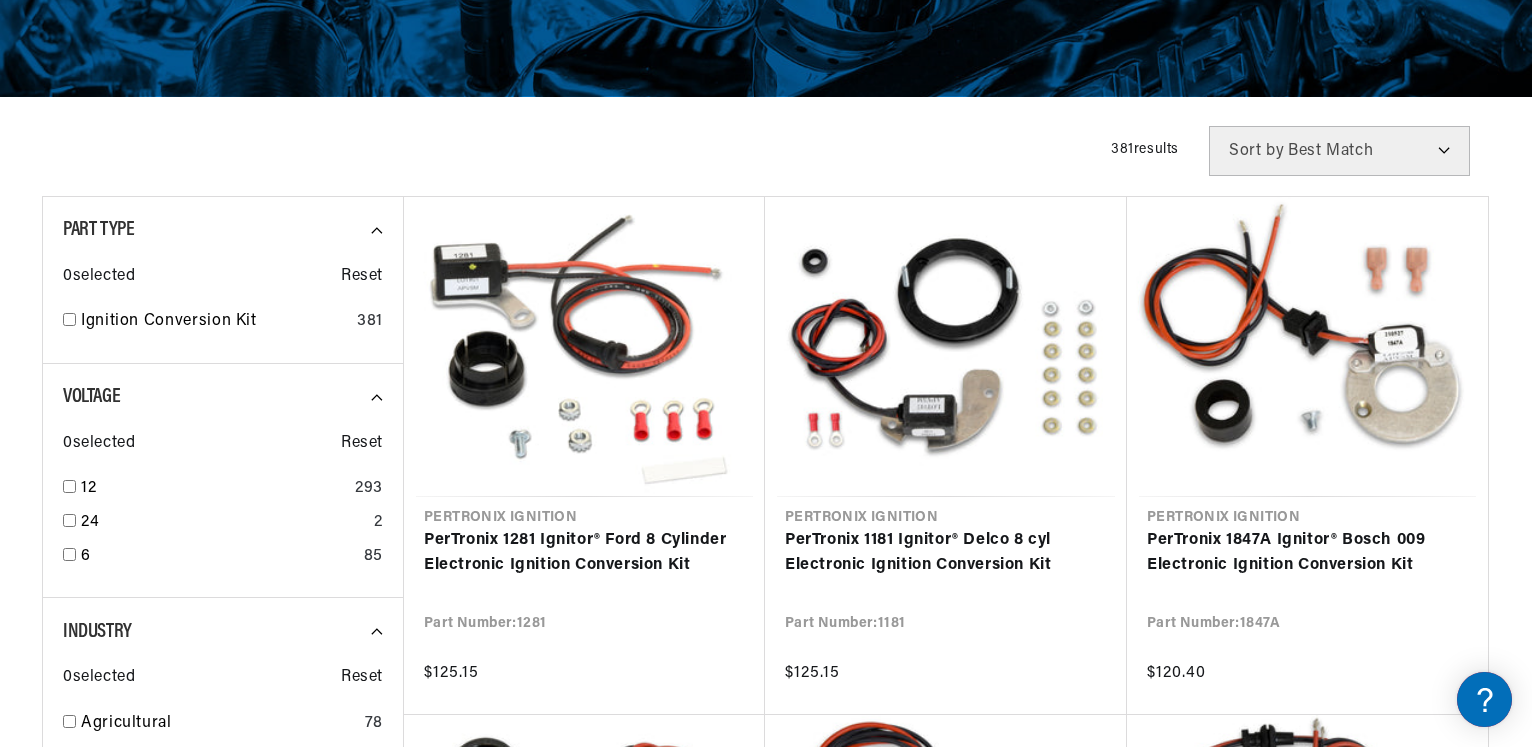 scroll, scrollTop: 0, scrollLeft: 0, axis: both 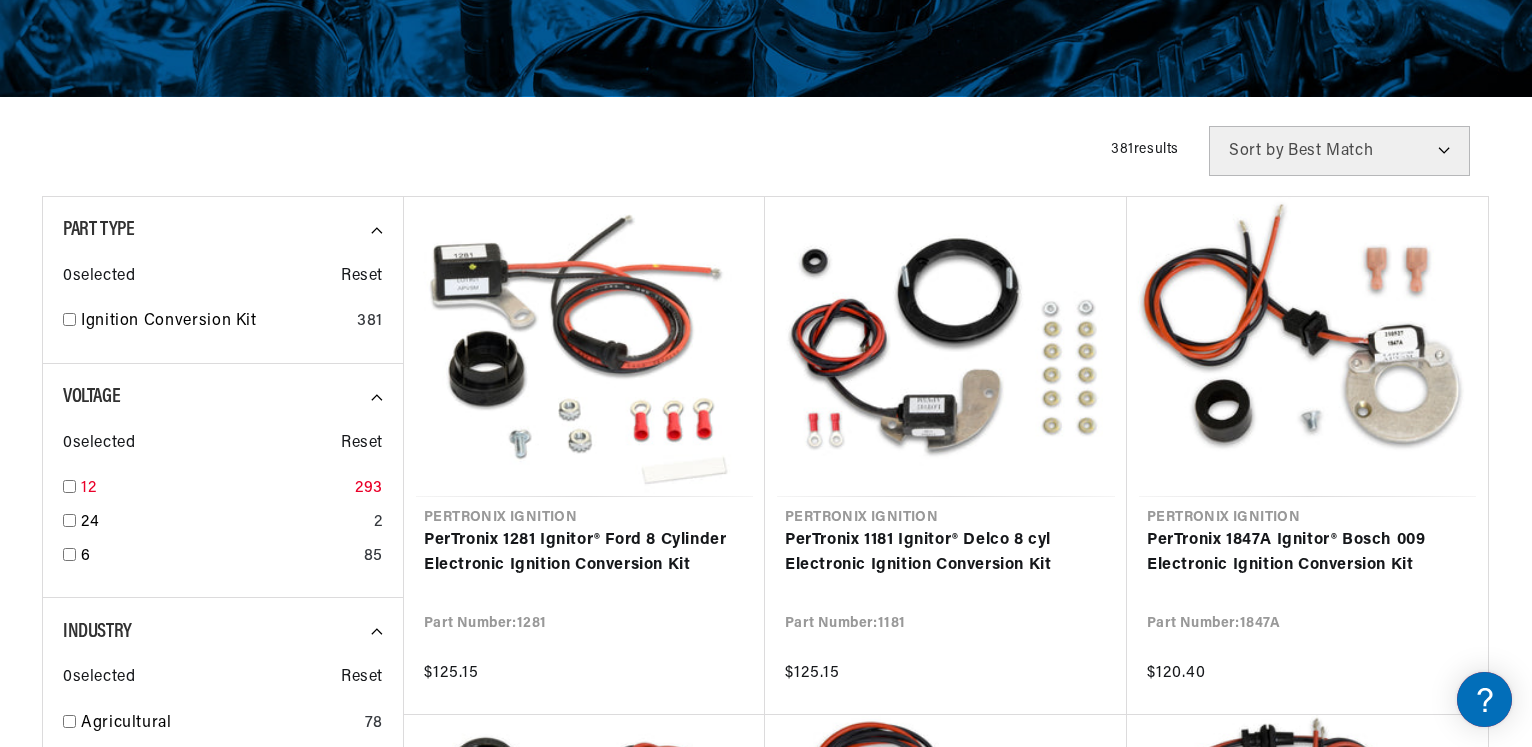 click at bounding box center [69, 486] 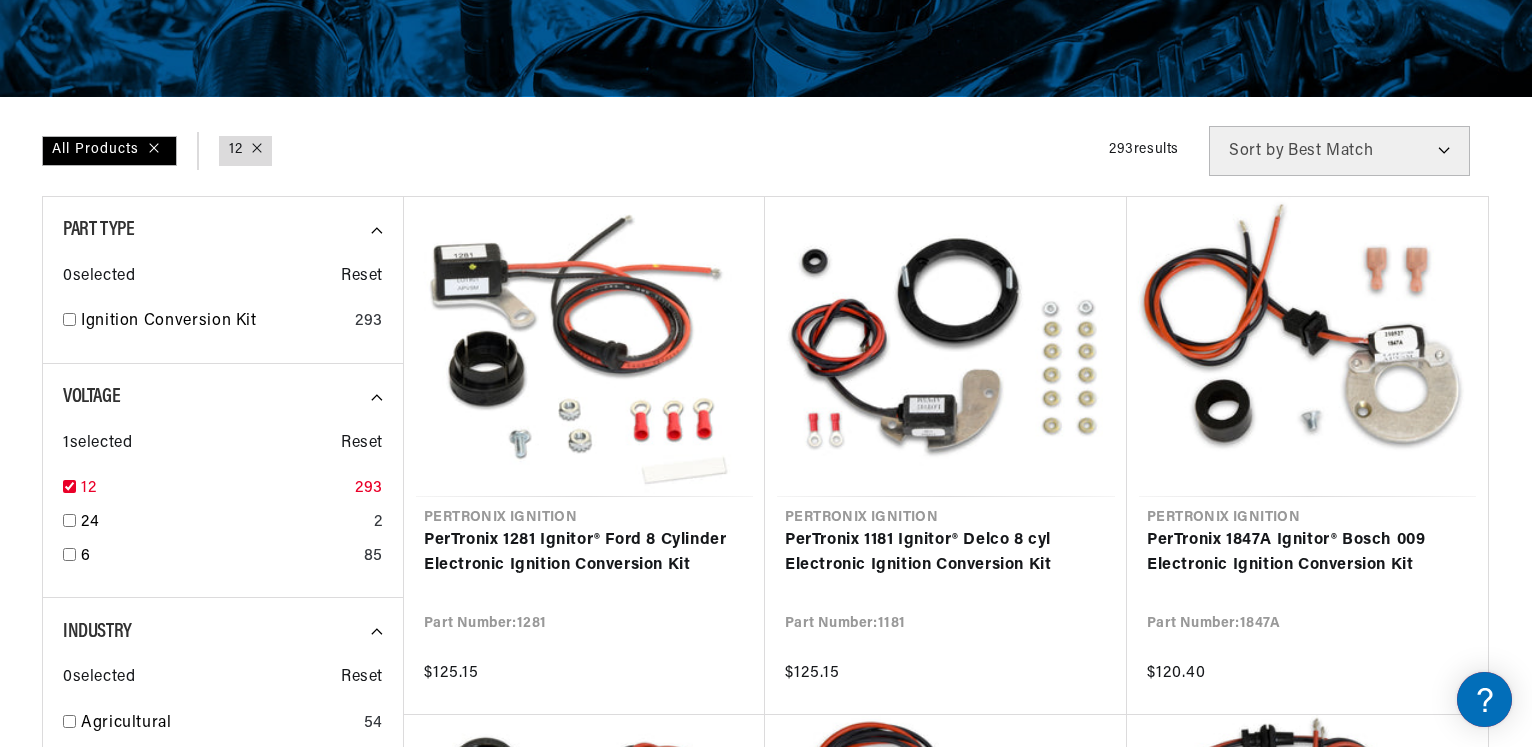 checkbox on "true" 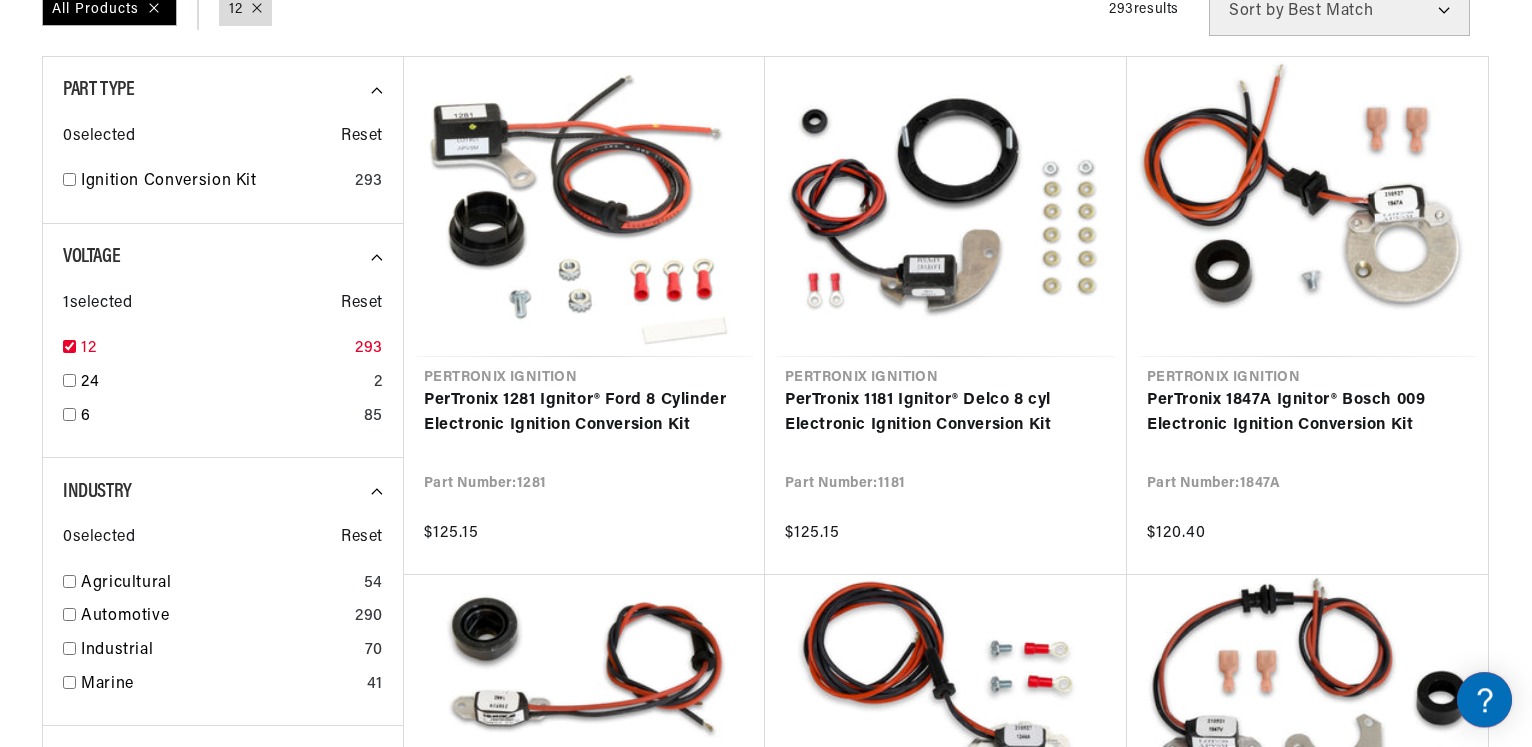 scroll, scrollTop: 612, scrollLeft: 0, axis: vertical 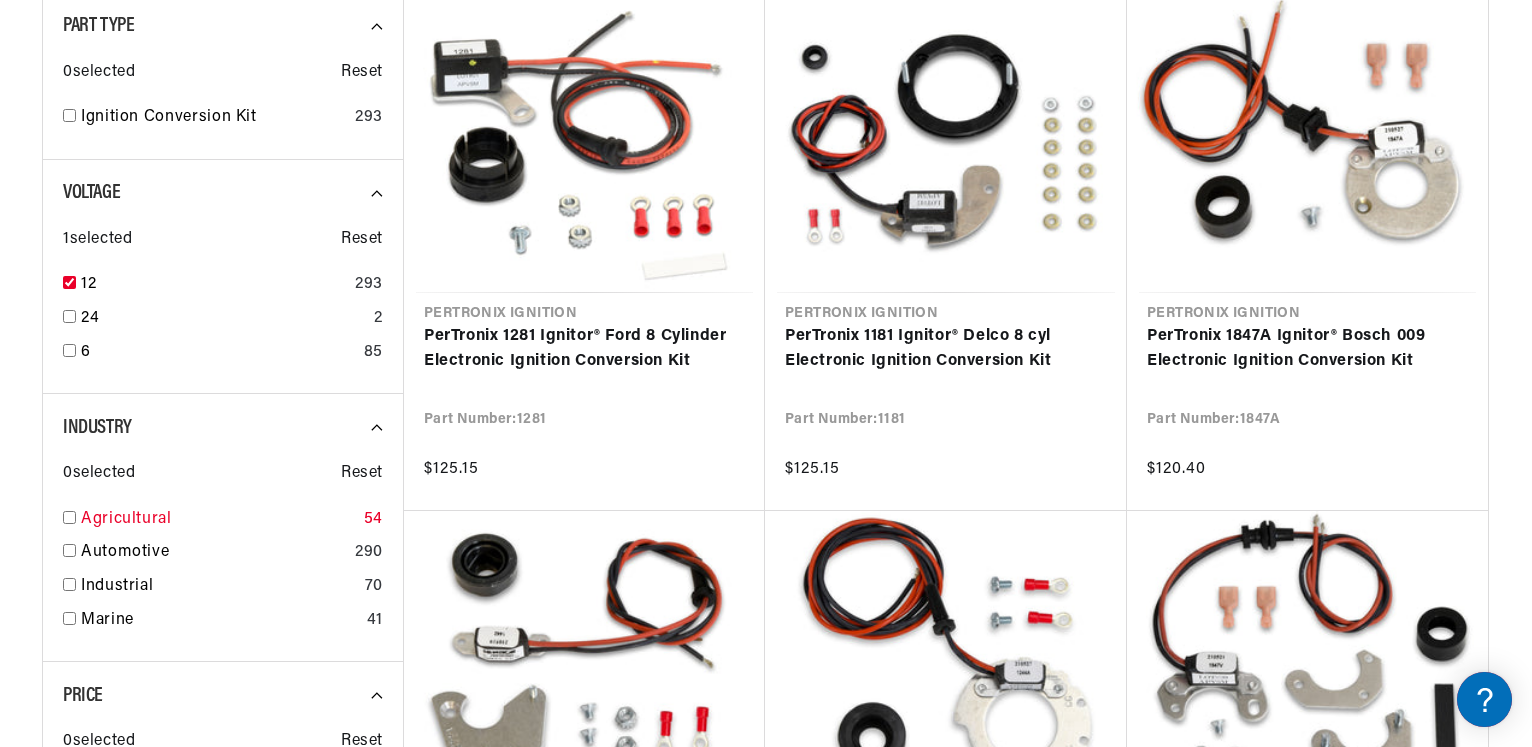 click at bounding box center [69, 517] 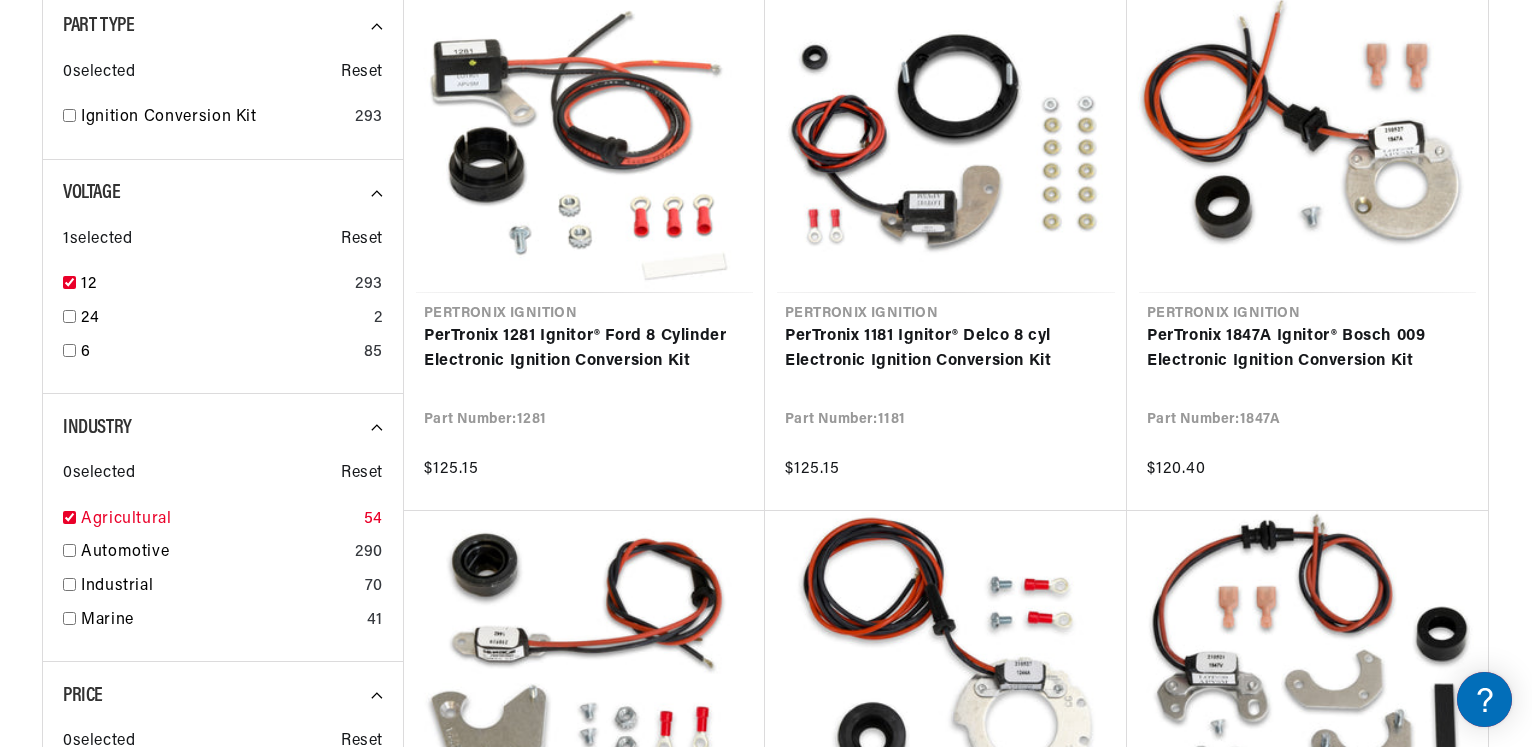 checkbox on "true" 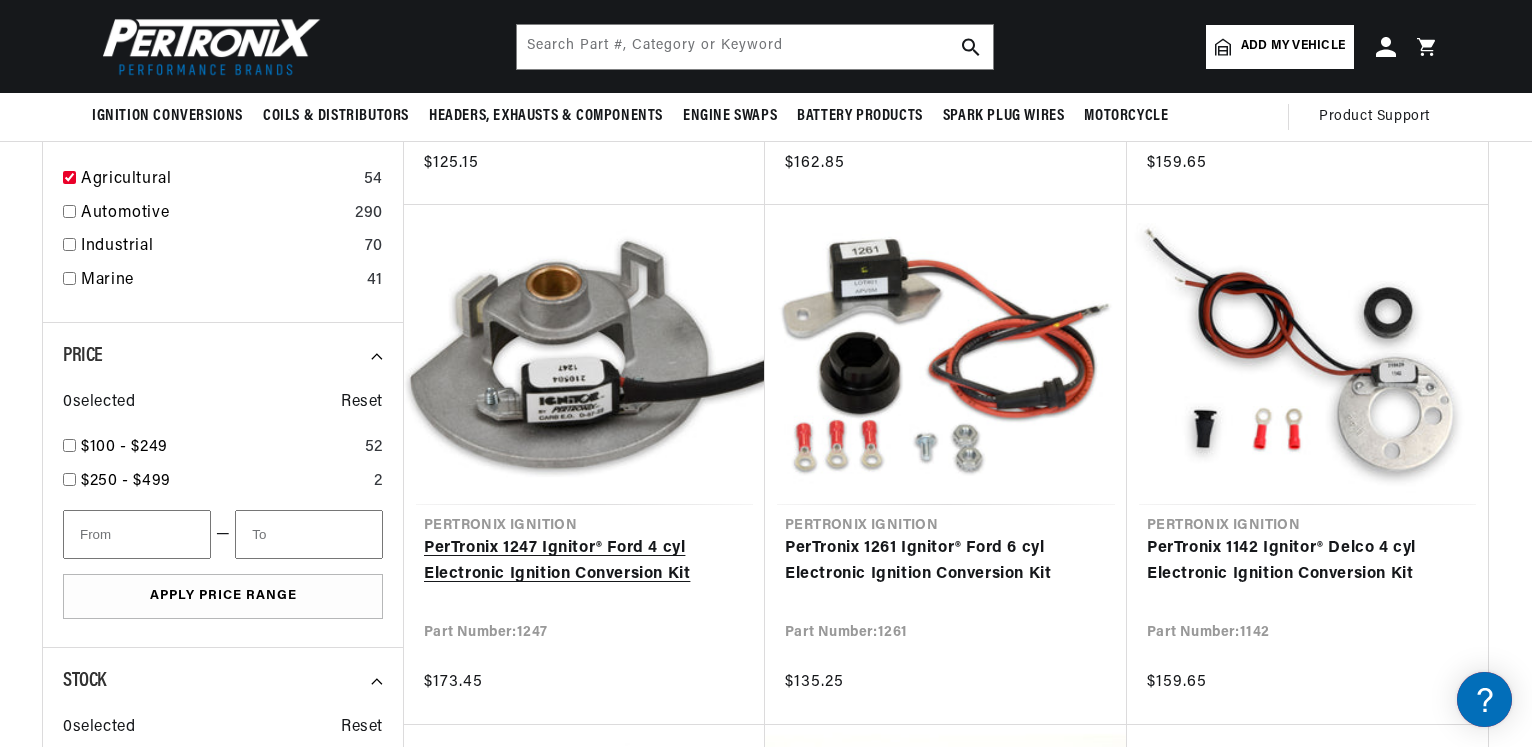 scroll, scrollTop: 510, scrollLeft: 0, axis: vertical 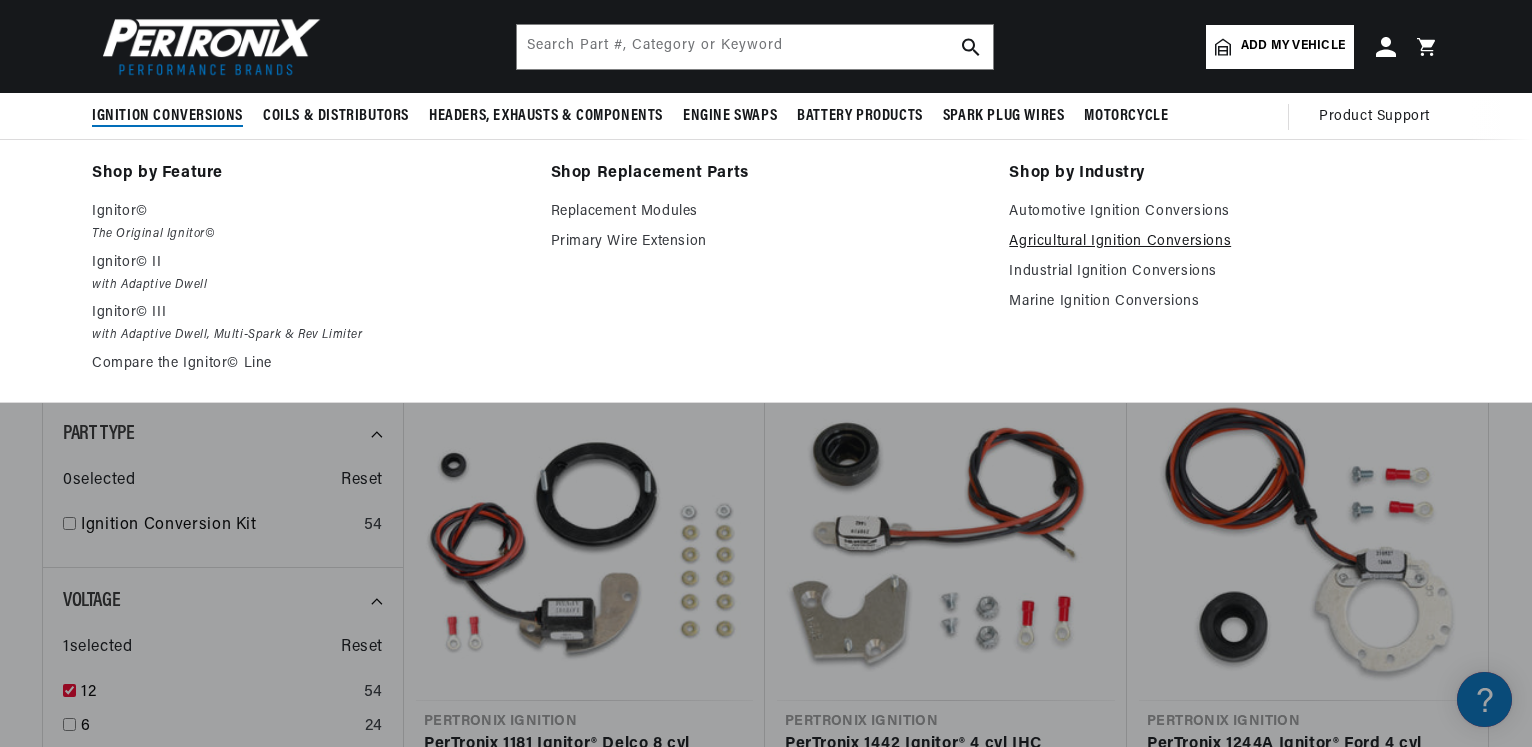 click on "Agricultural Ignition Conversions" at bounding box center (1224, 242) 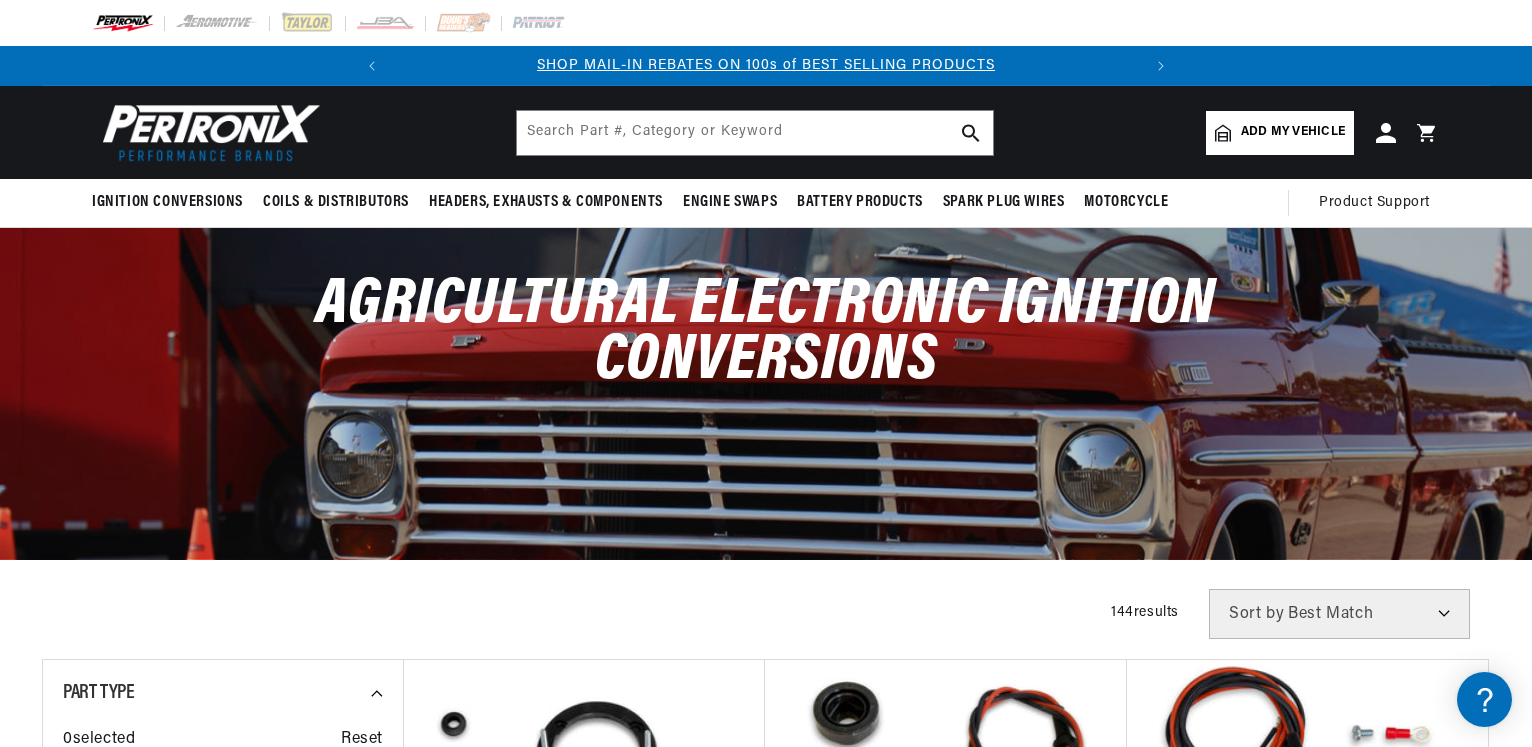scroll, scrollTop: 0, scrollLeft: 0, axis: both 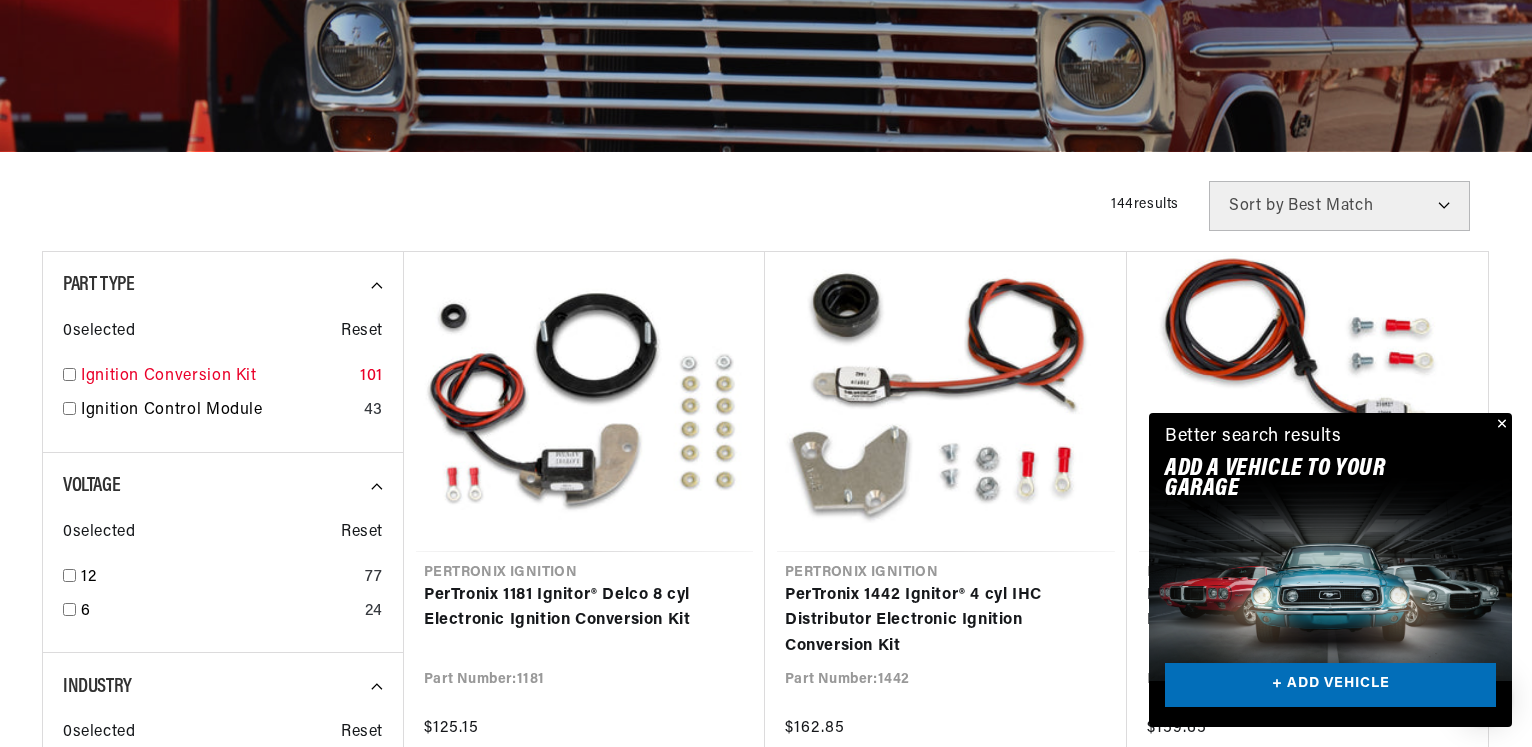 click at bounding box center (69, 374) 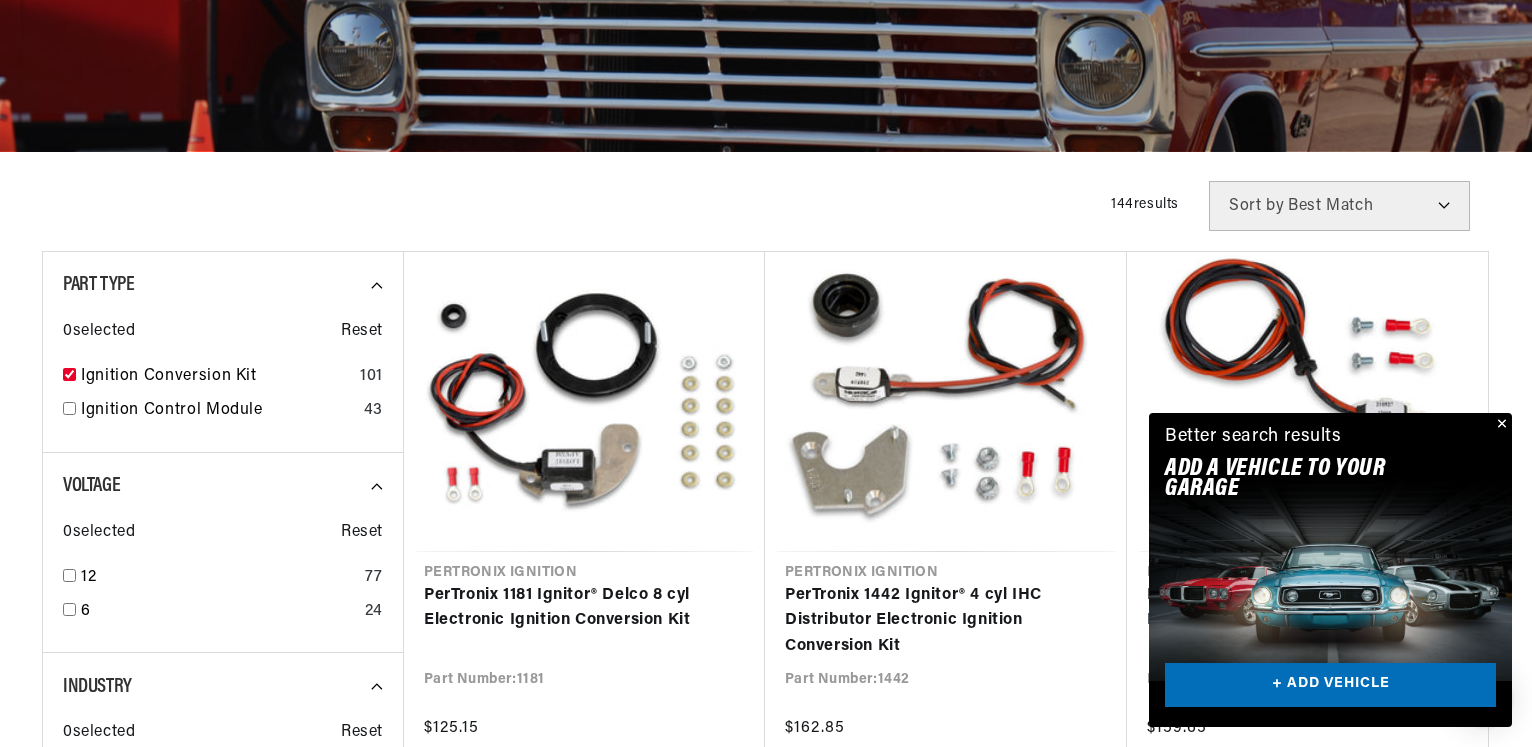 checkbox on "true" 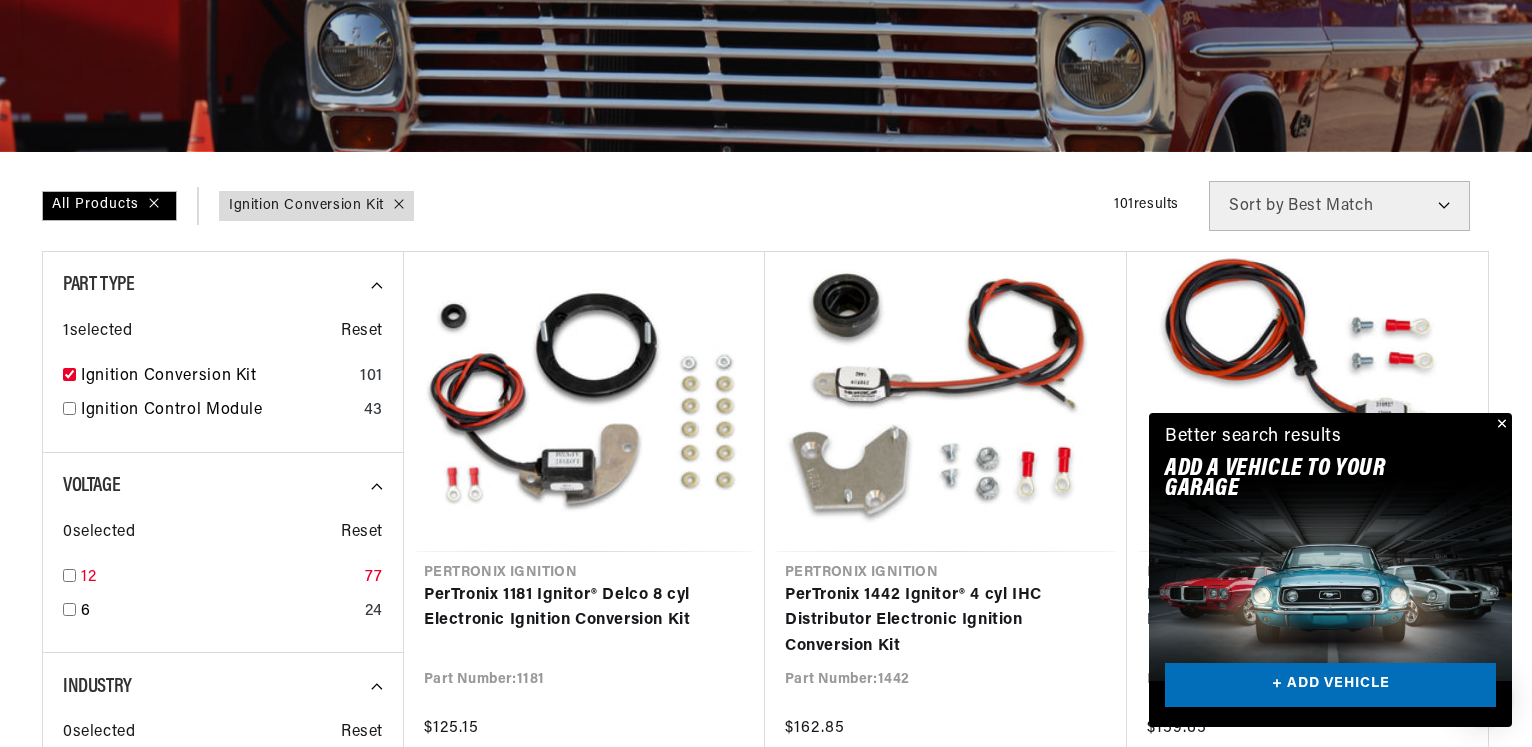 click at bounding box center (69, 575) 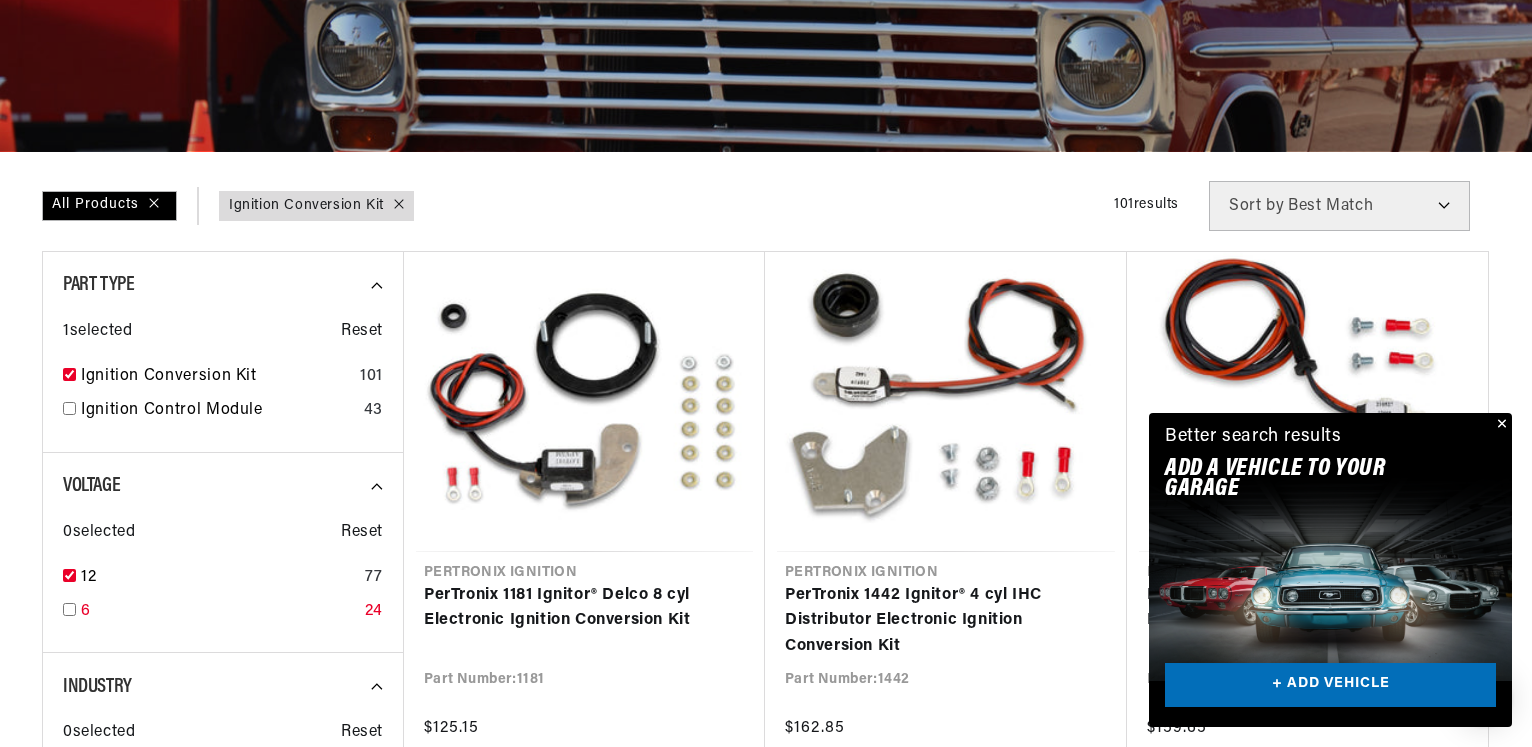 checkbox on "true" 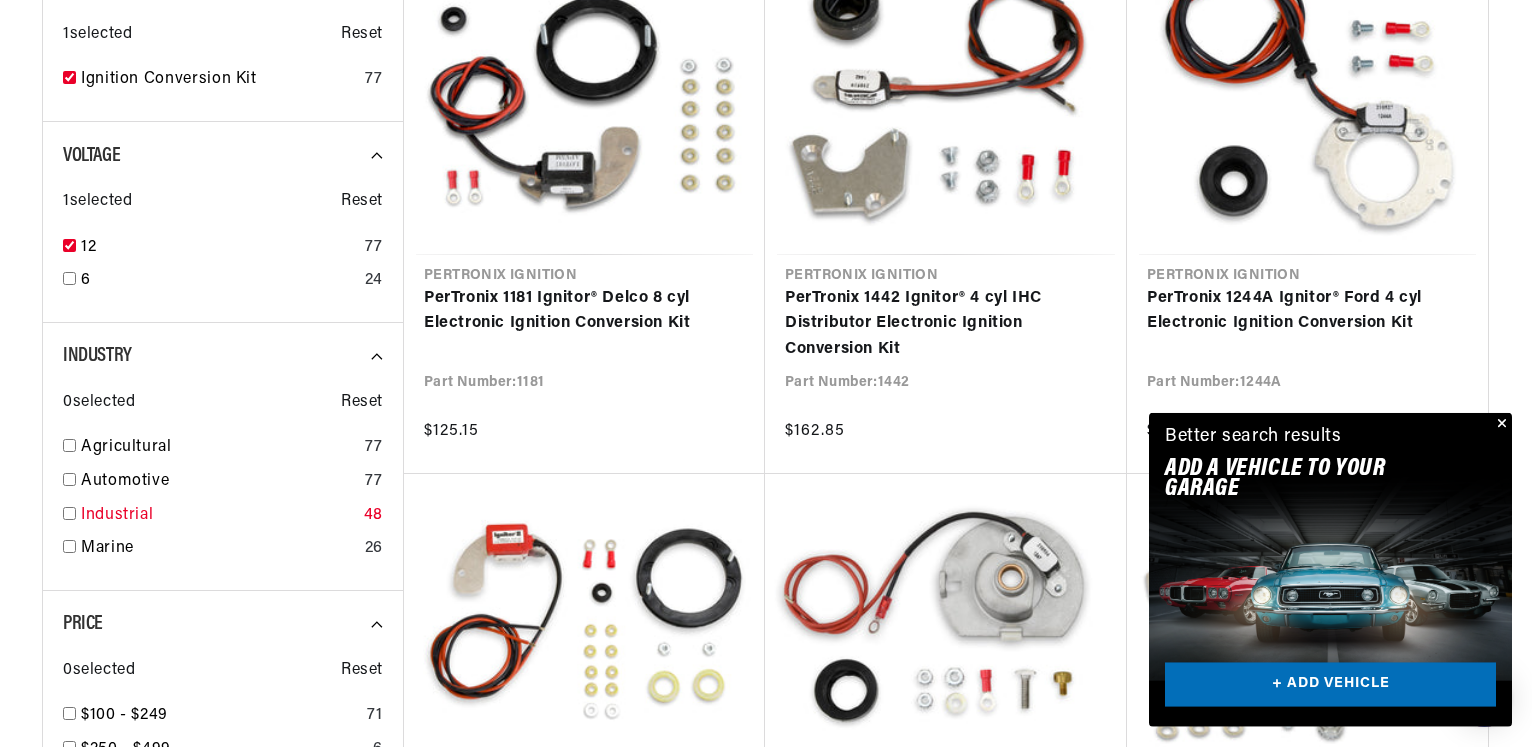scroll, scrollTop: 714, scrollLeft: 0, axis: vertical 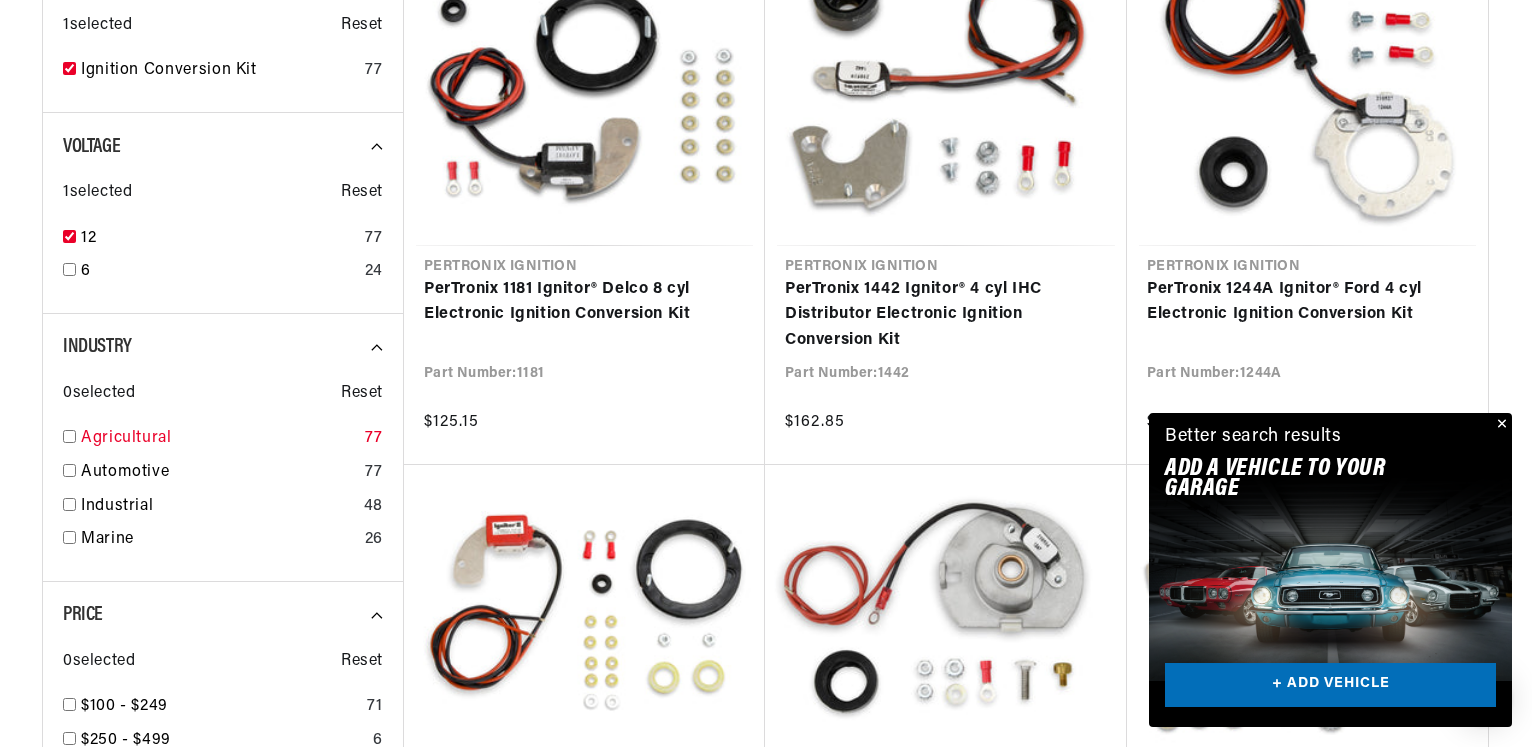 click at bounding box center [69, 436] 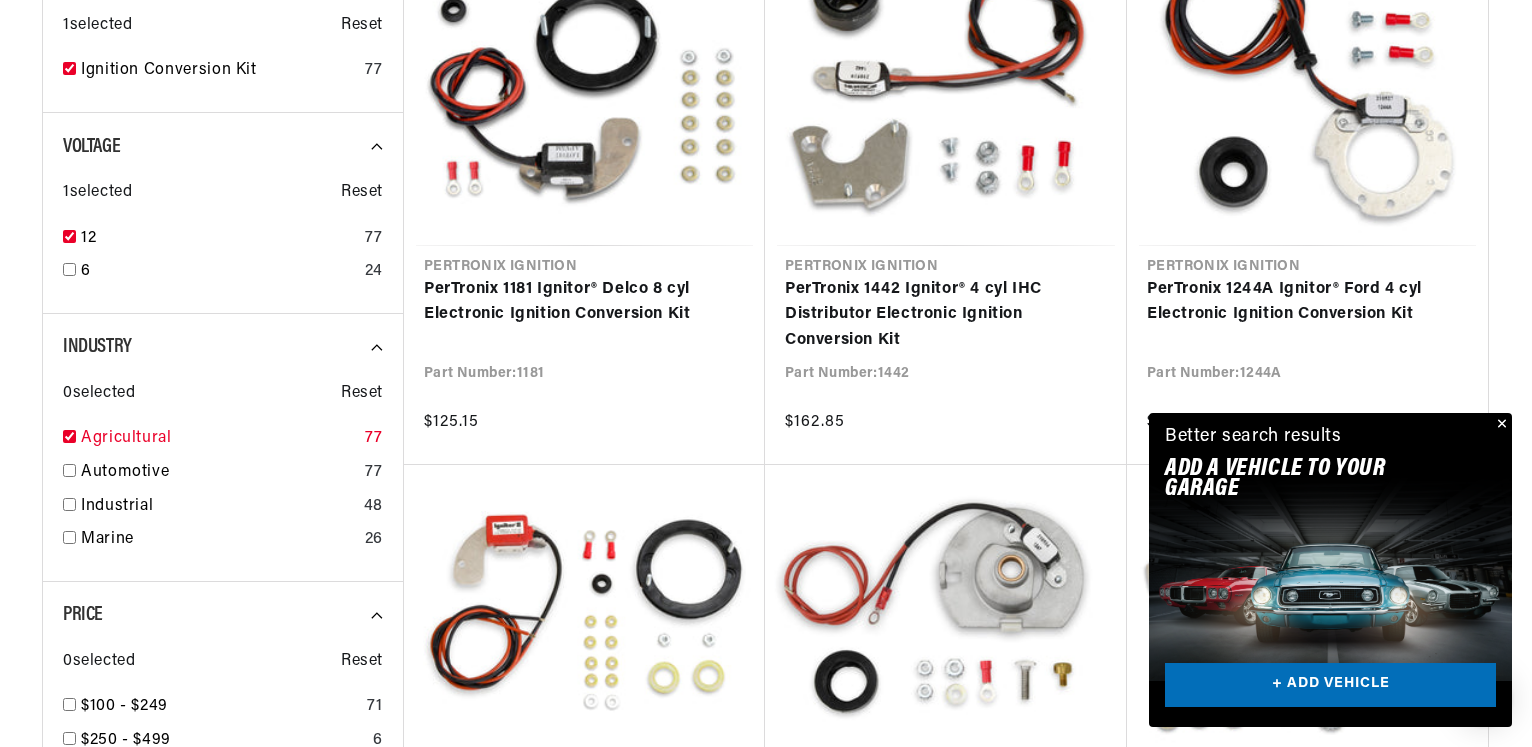 checkbox on "true" 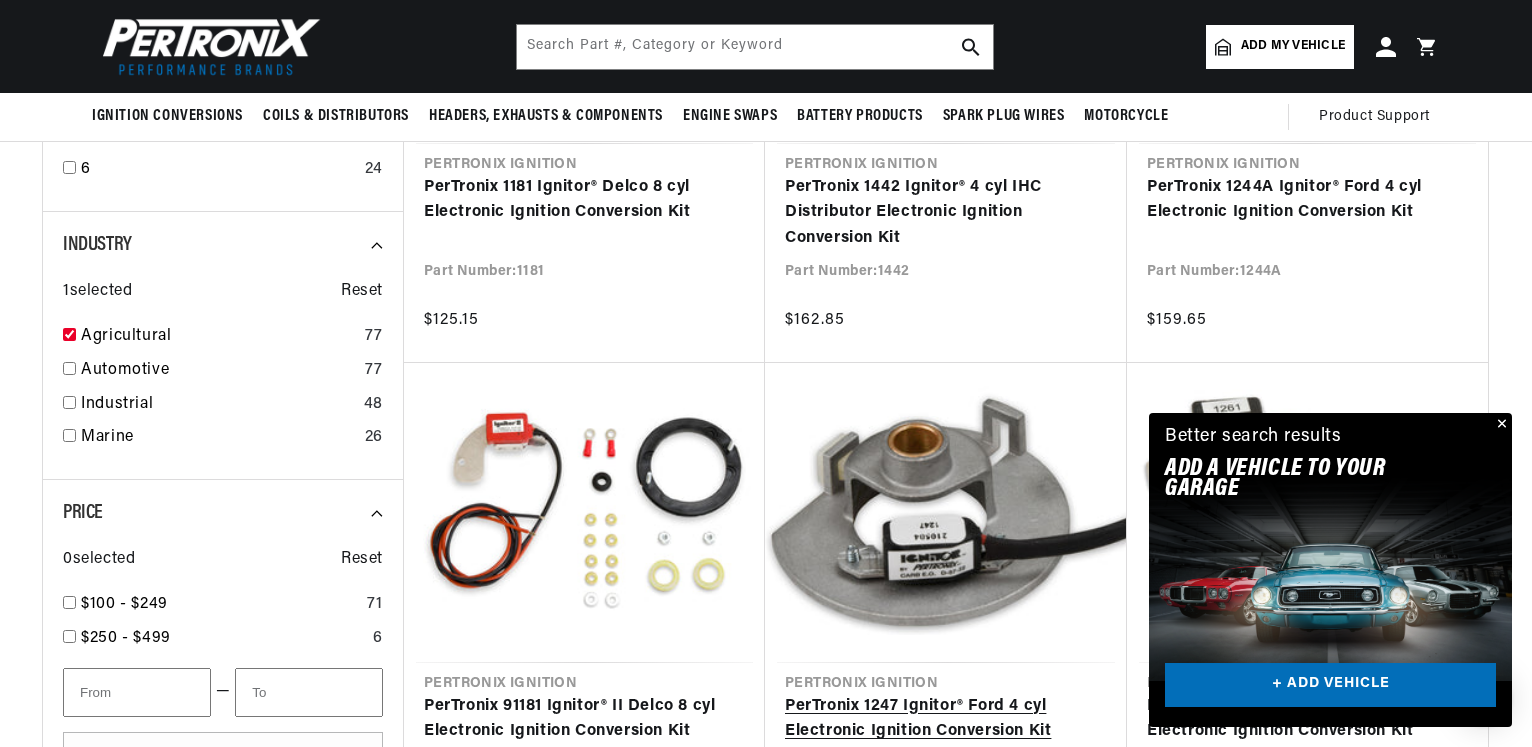 scroll, scrollTop: 437, scrollLeft: 0, axis: vertical 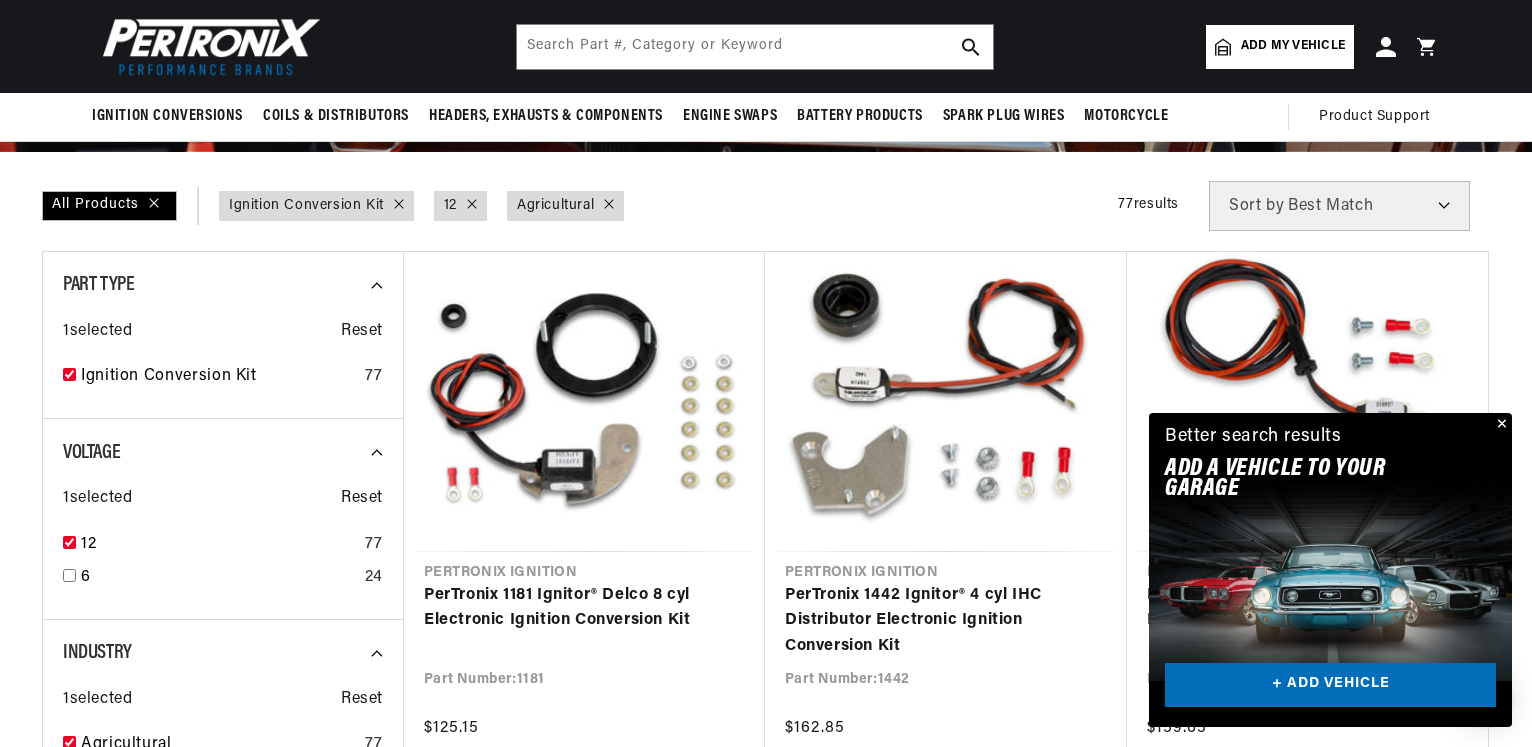 click at bounding box center [1500, 425] 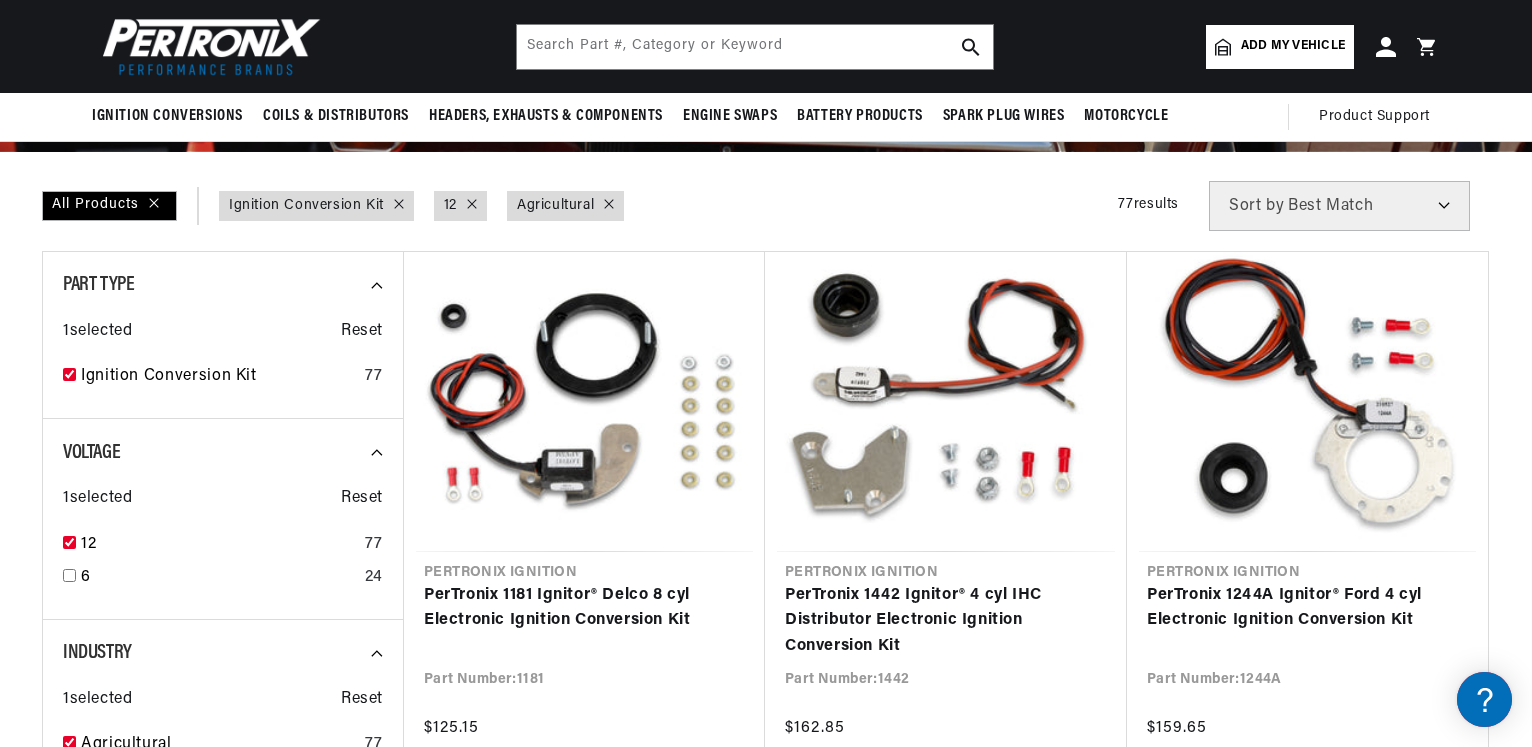 scroll, scrollTop: 0, scrollLeft: 747, axis: horizontal 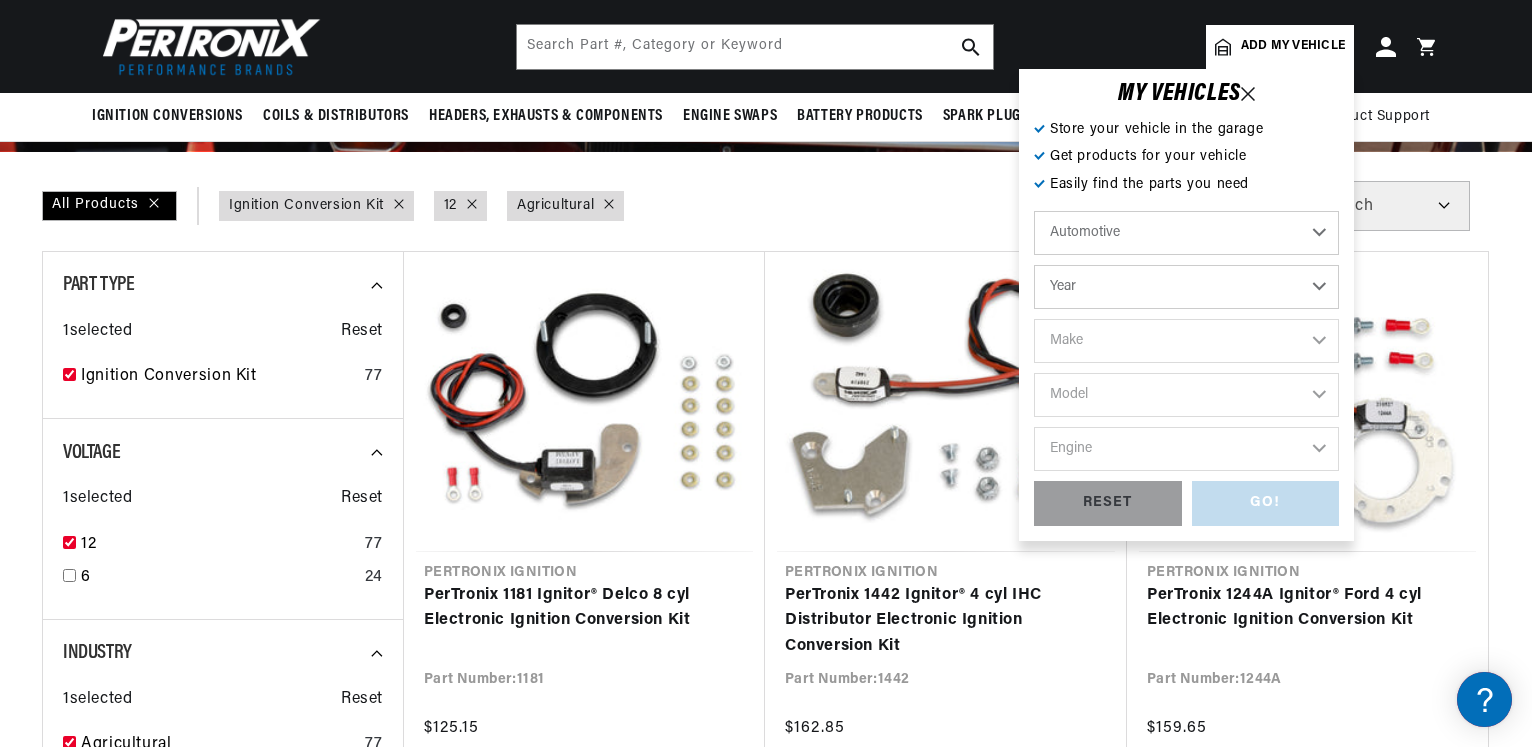 click on "Automotive
Agricultural
Industrial
Marine
Motorcycle" at bounding box center (1186, 233) 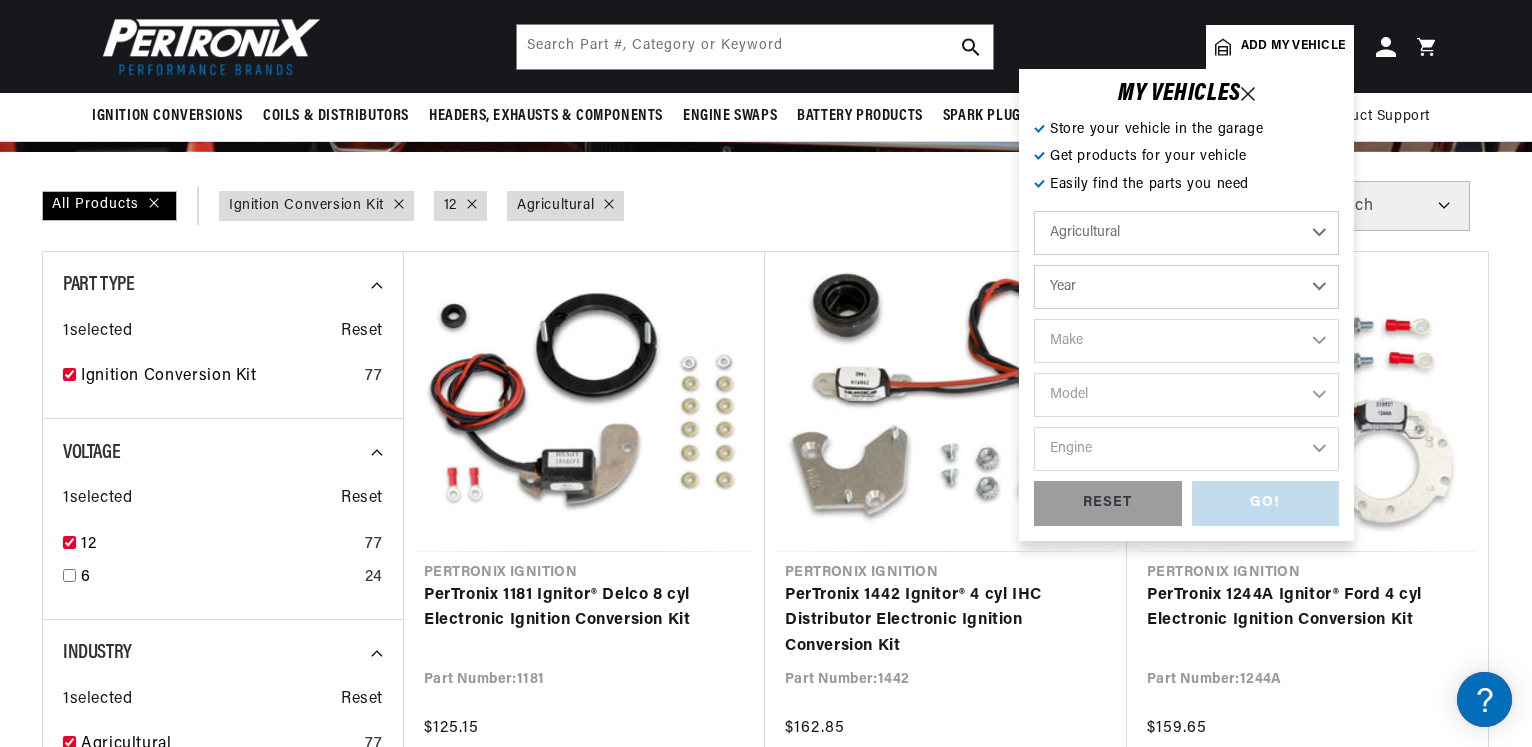click on "Agricultural" at bounding box center [0, 0] 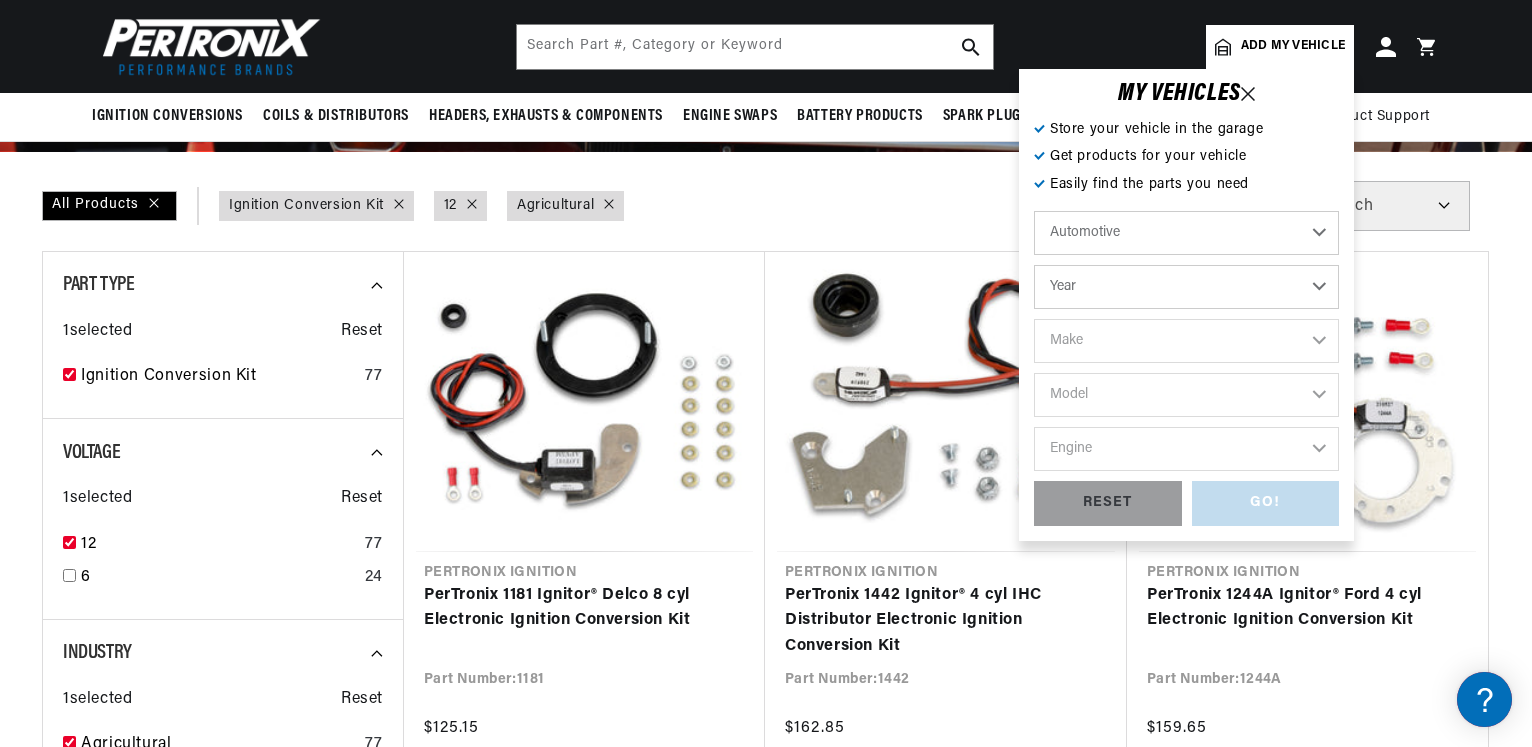 select on "Agricultural" 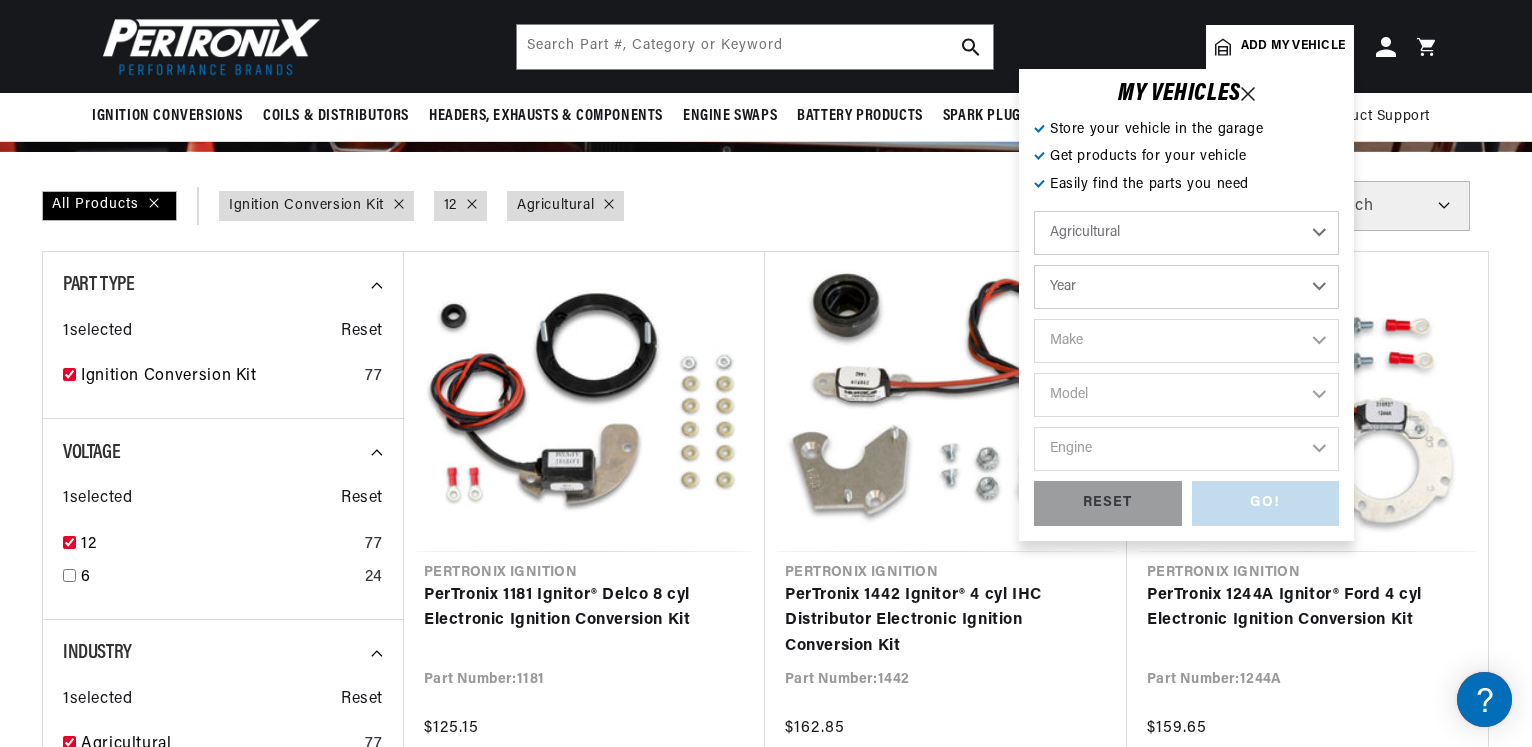 scroll, scrollTop: 0, scrollLeft: 0, axis: both 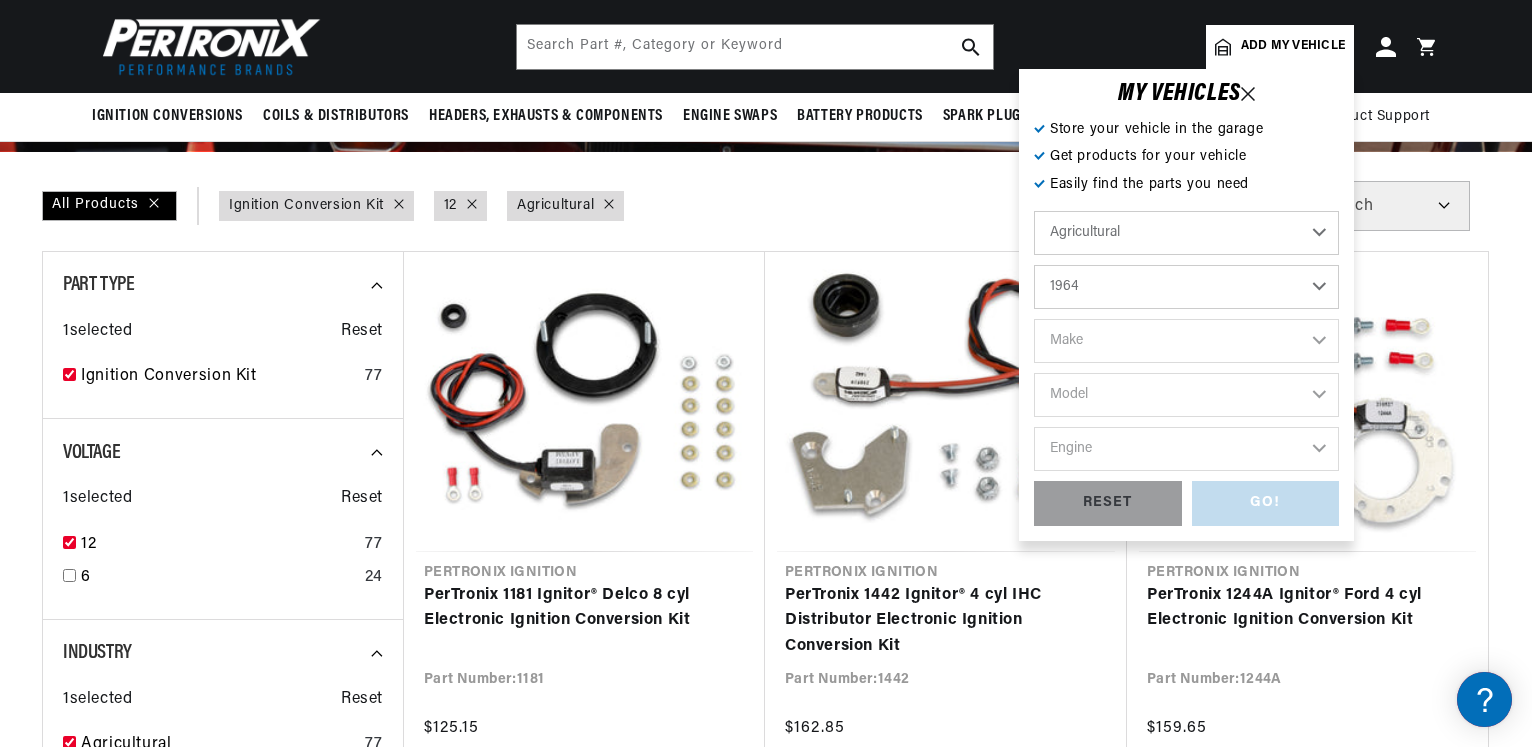 click on "1964" at bounding box center [0, 0] 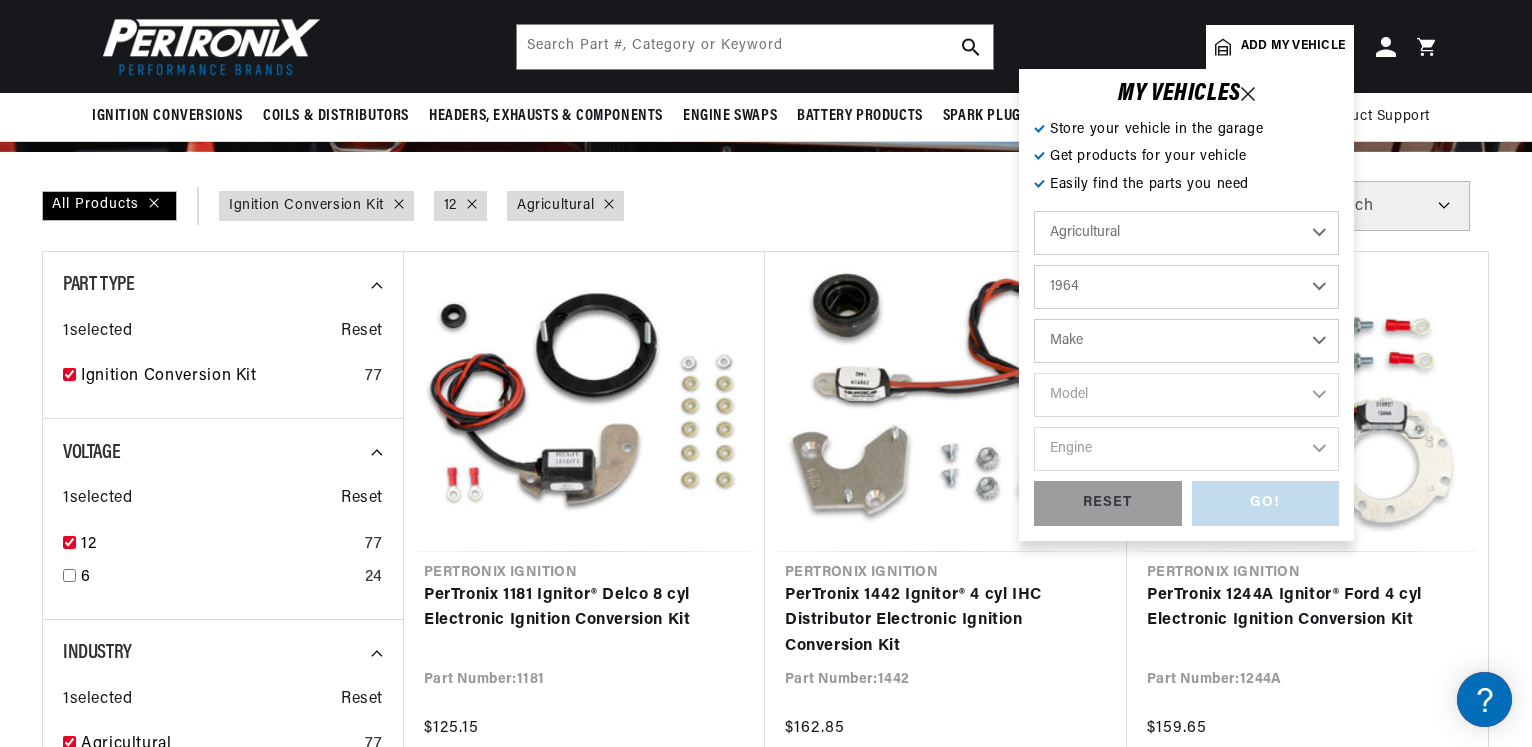 scroll, scrollTop: 0, scrollLeft: 747, axis: horizontal 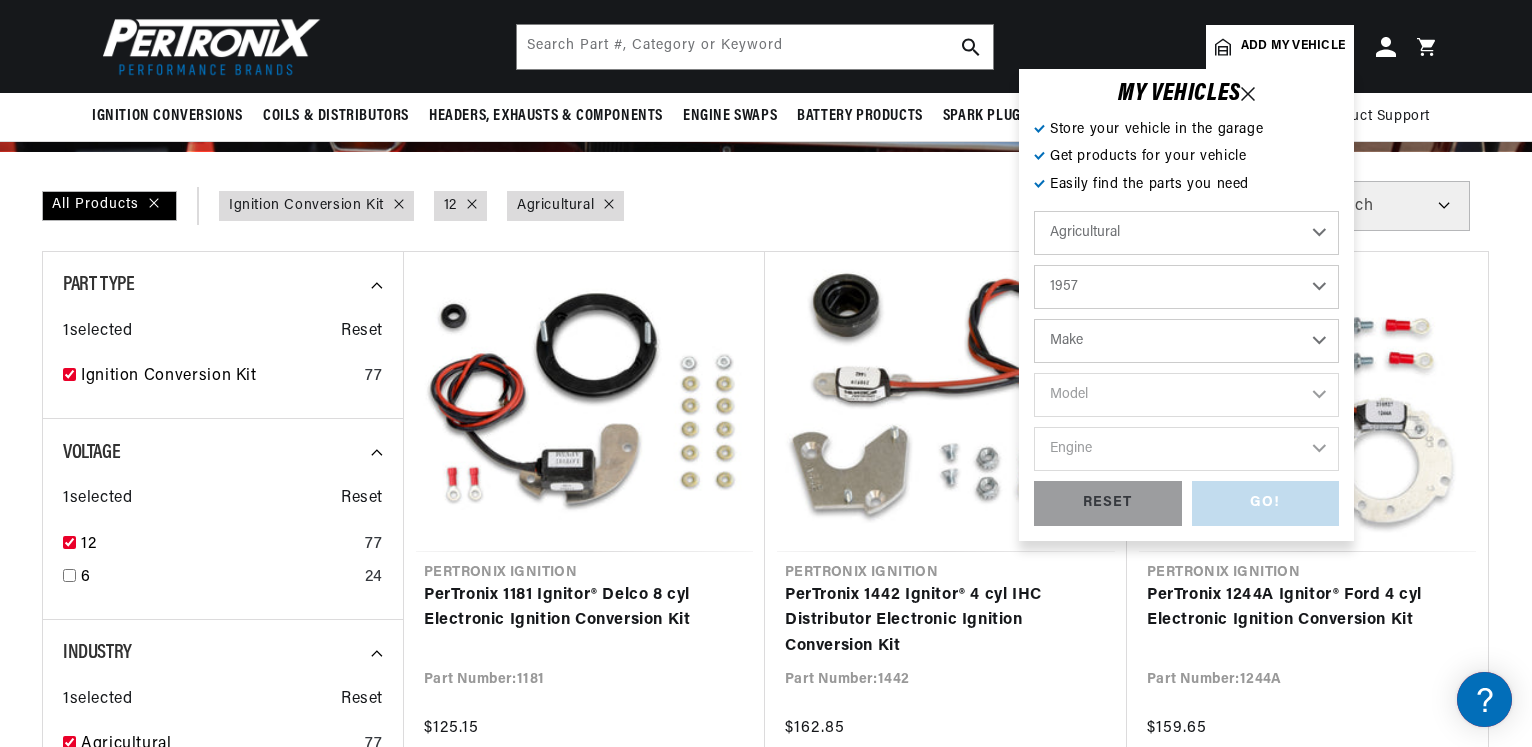 click on "1957" at bounding box center [0, 0] 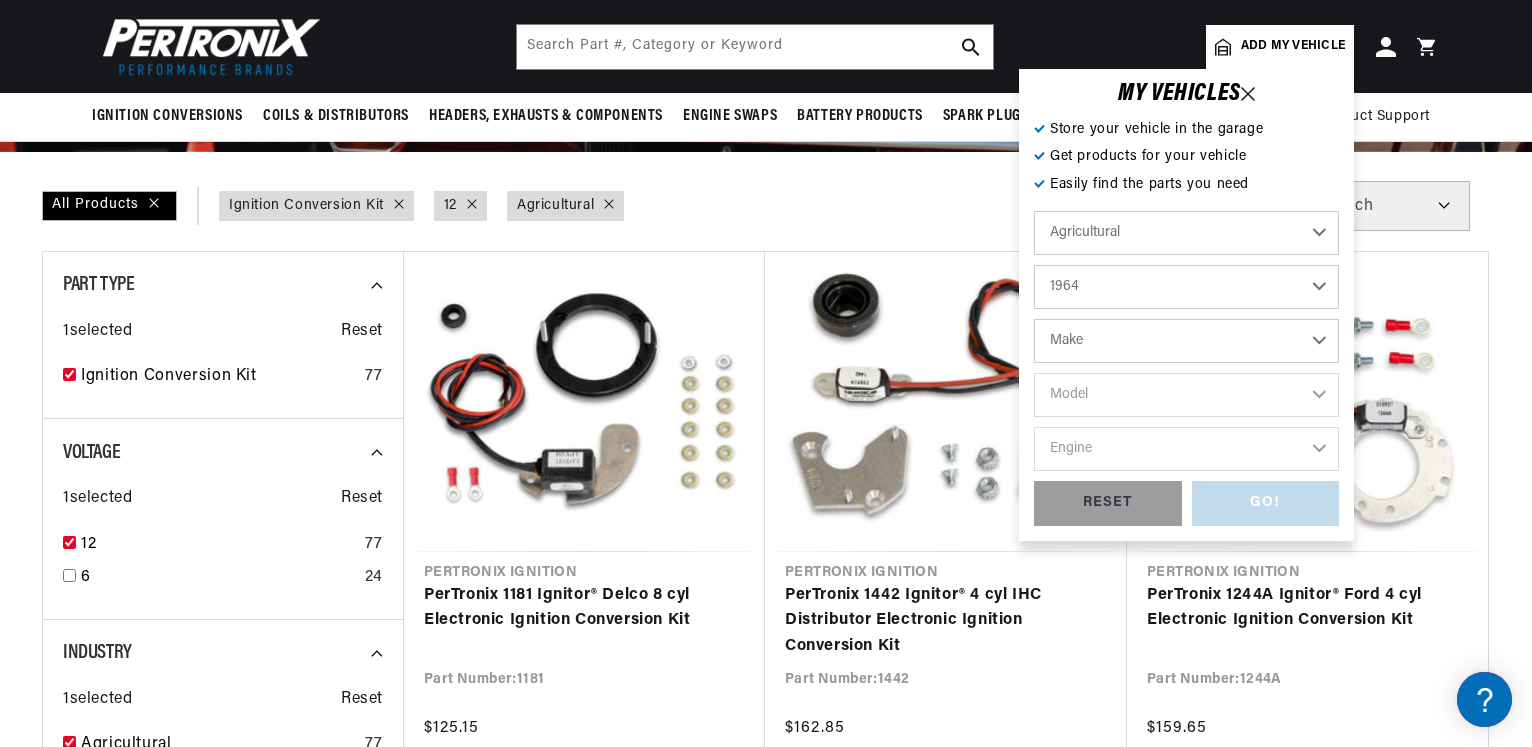 select on "1957" 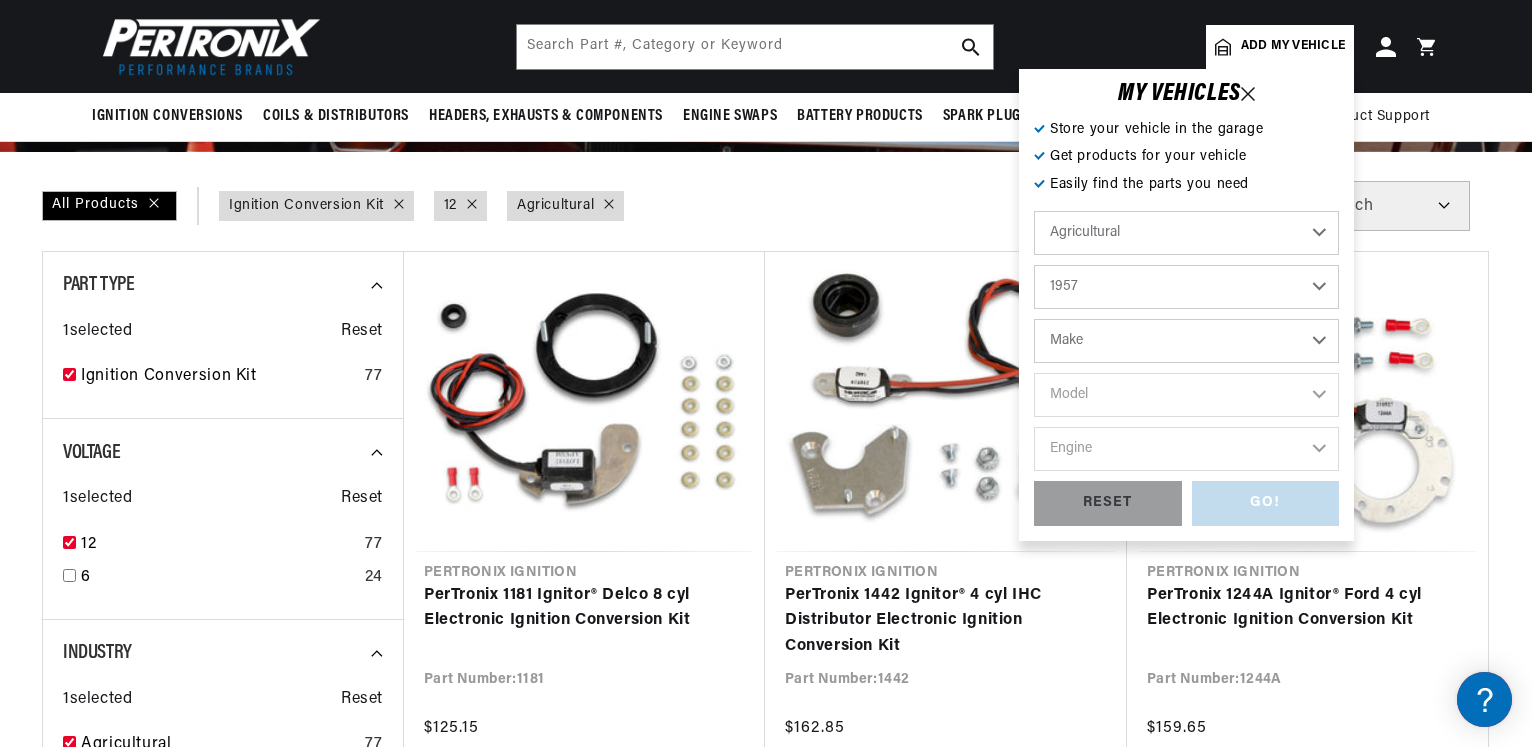 click on "Make
John Bean" at bounding box center (1186, 341) 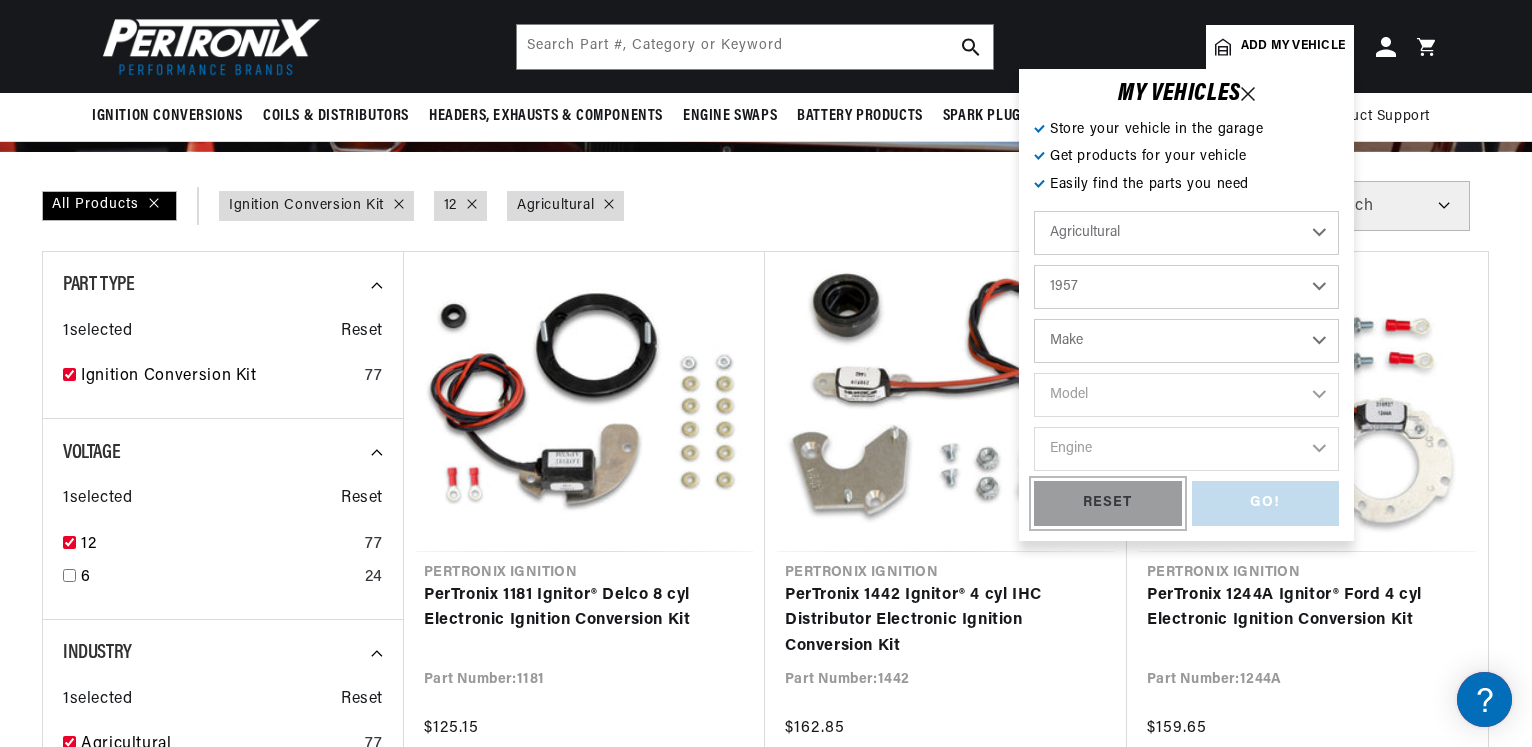 click on "RESET" at bounding box center [1108, 503] 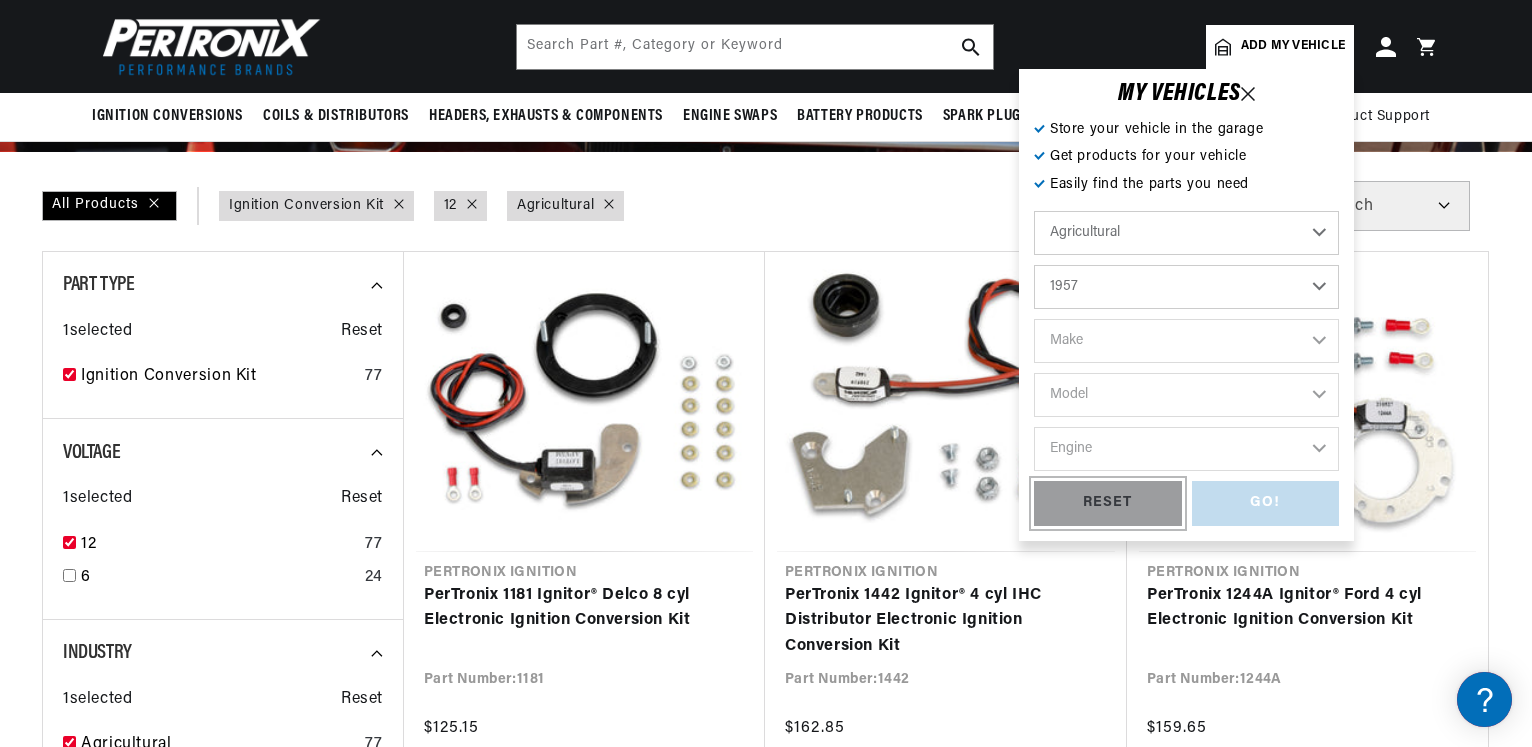 select on "Automotive" 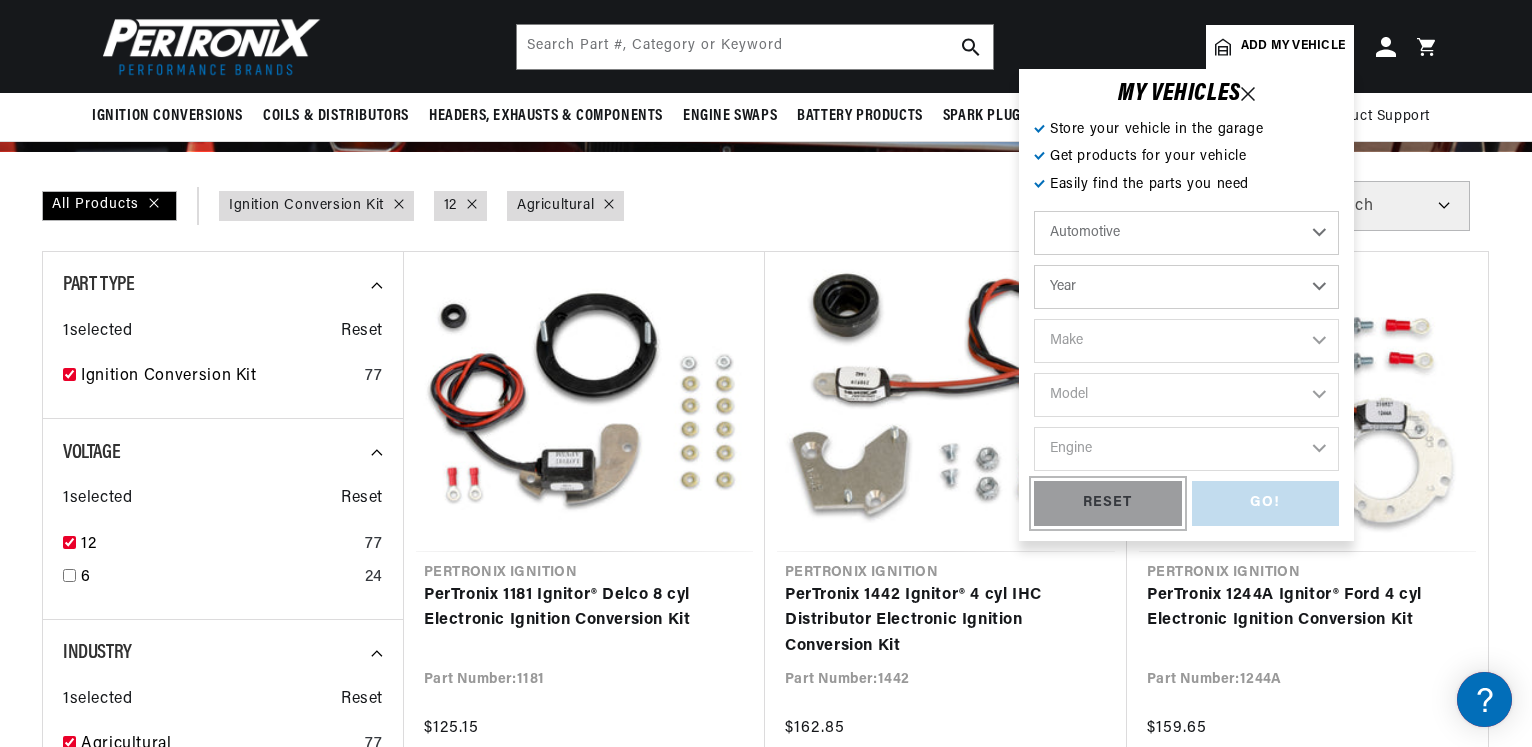 scroll, scrollTop: 0, scrollLeft: 747, axis: horizontal 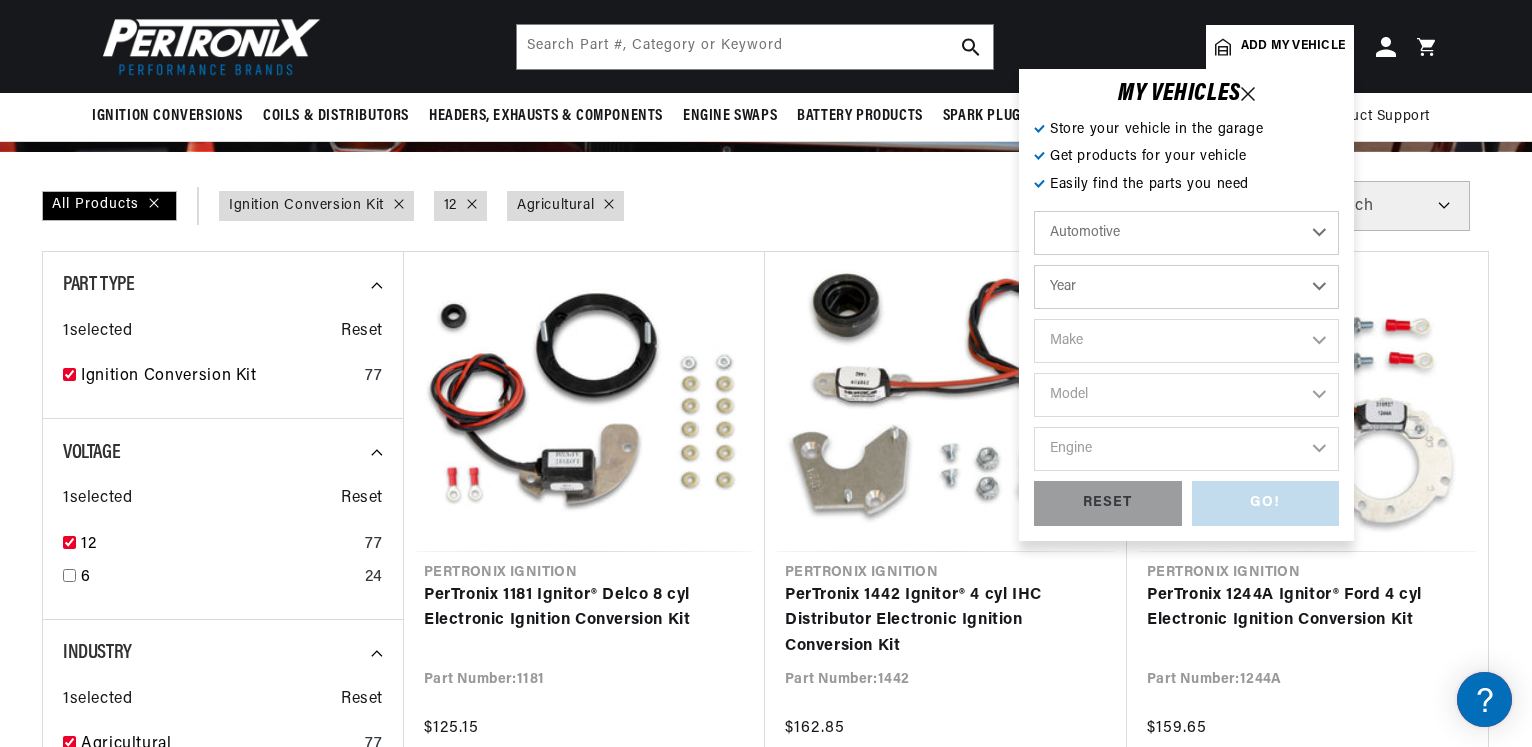 click on "Automotive
Agricultural
Industrial
Marine
Motorcycle" at bounding box center [1186, 233] 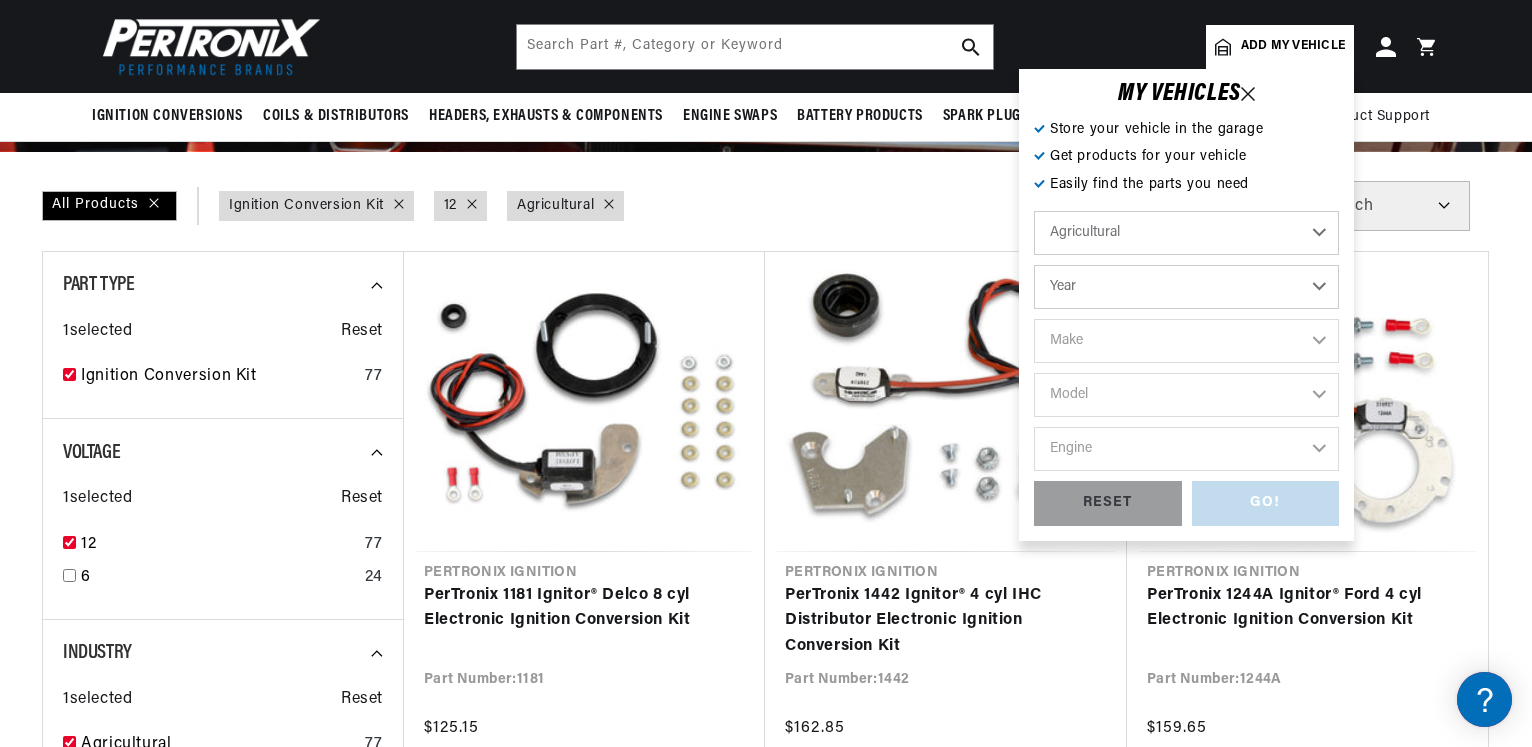 click on "Agricultural" at bounding box center [0, 0] 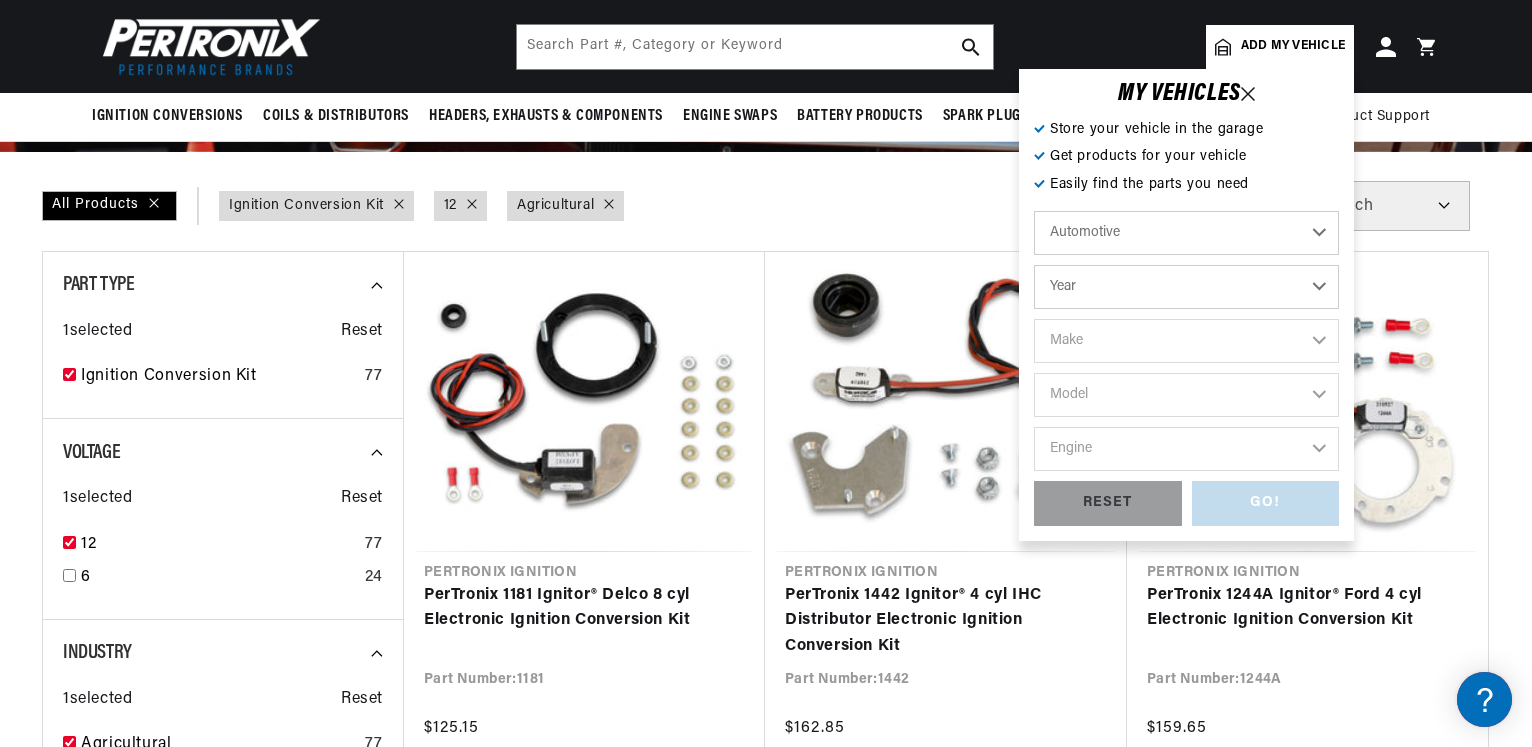 select on "Agricultural" 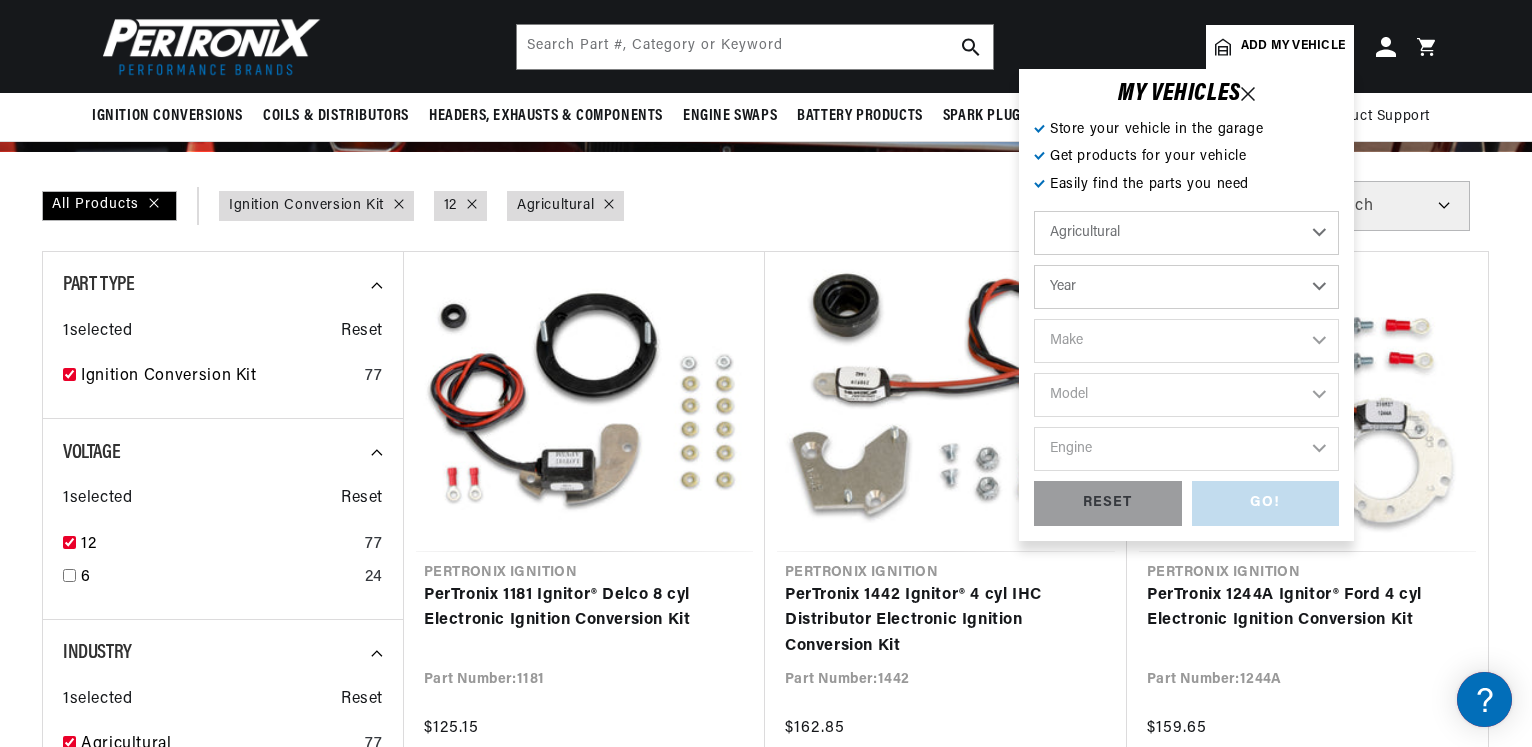 scroll, scrollTop: 0, scrollLeft: 0, axis: both 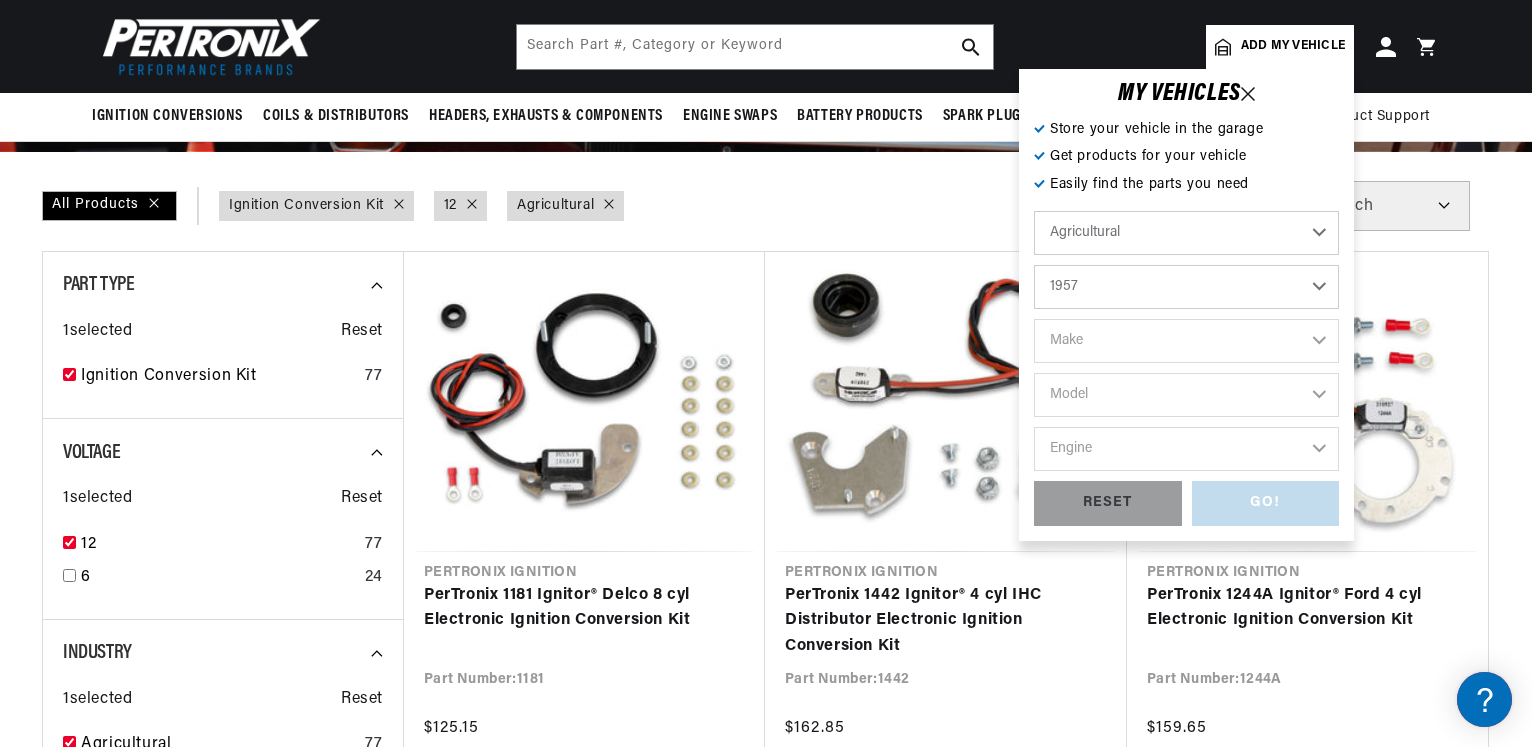 click on "1957" at bounding box center (0, 0) 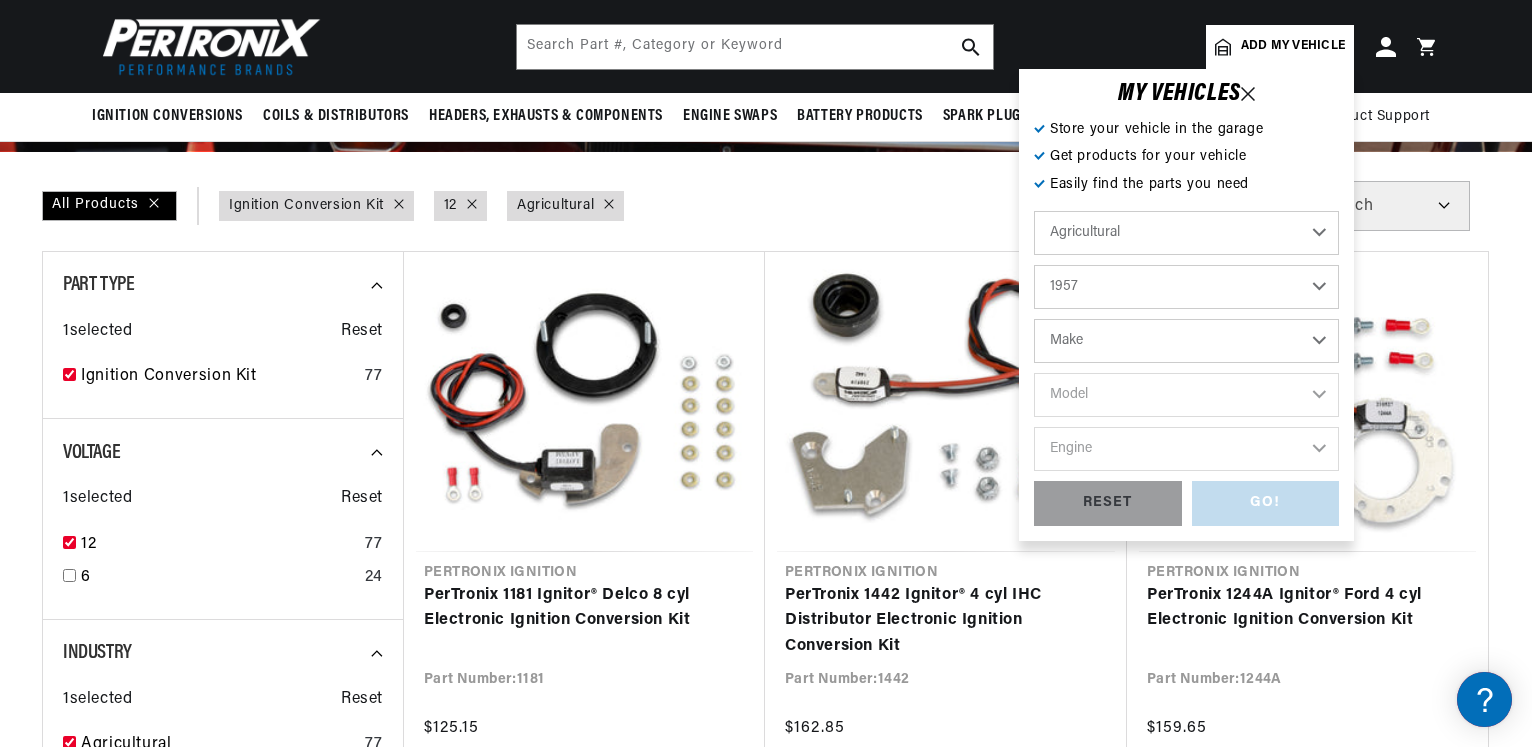 click on "Make
John Bean" at bounding box center [1186, 341] 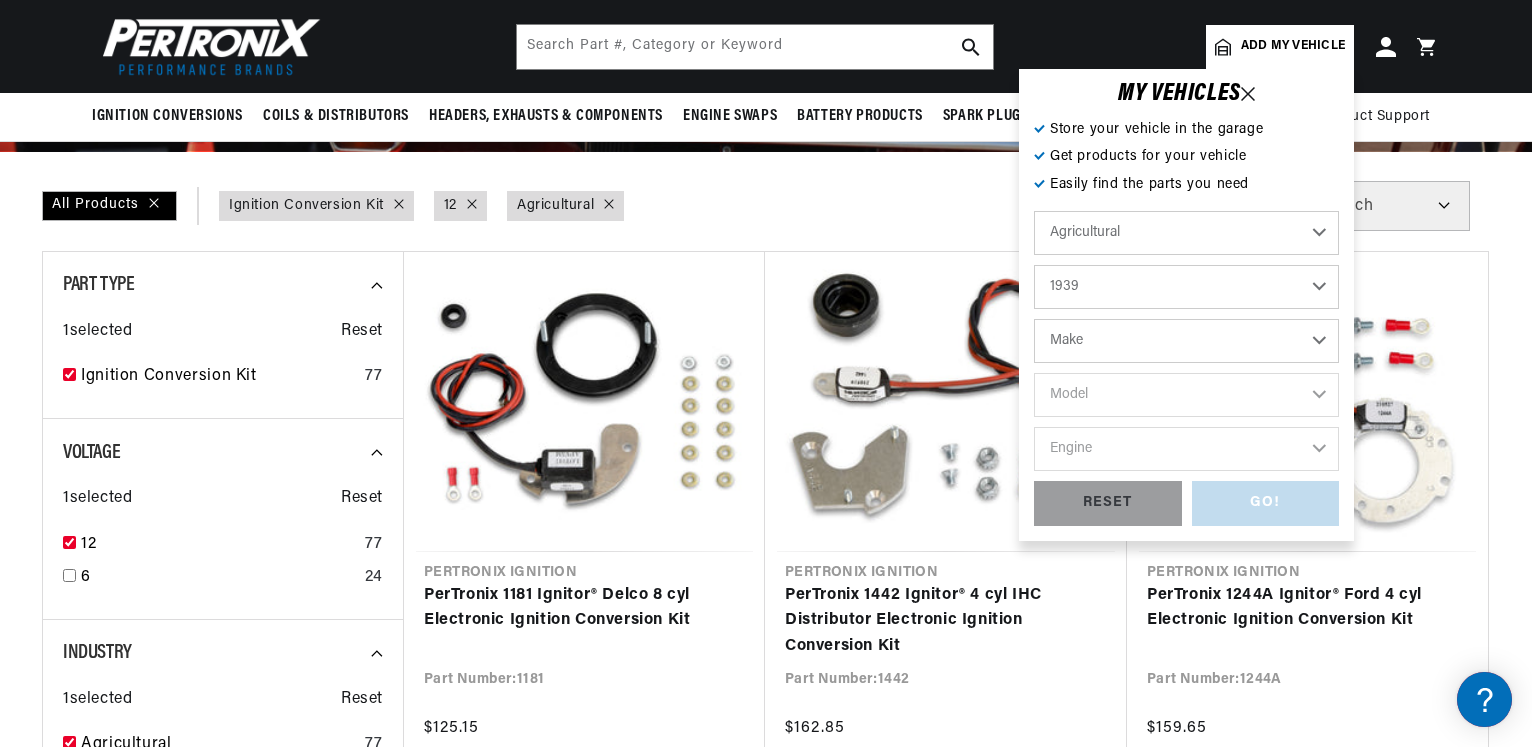click on "1939" at bounding box center [0, 0] 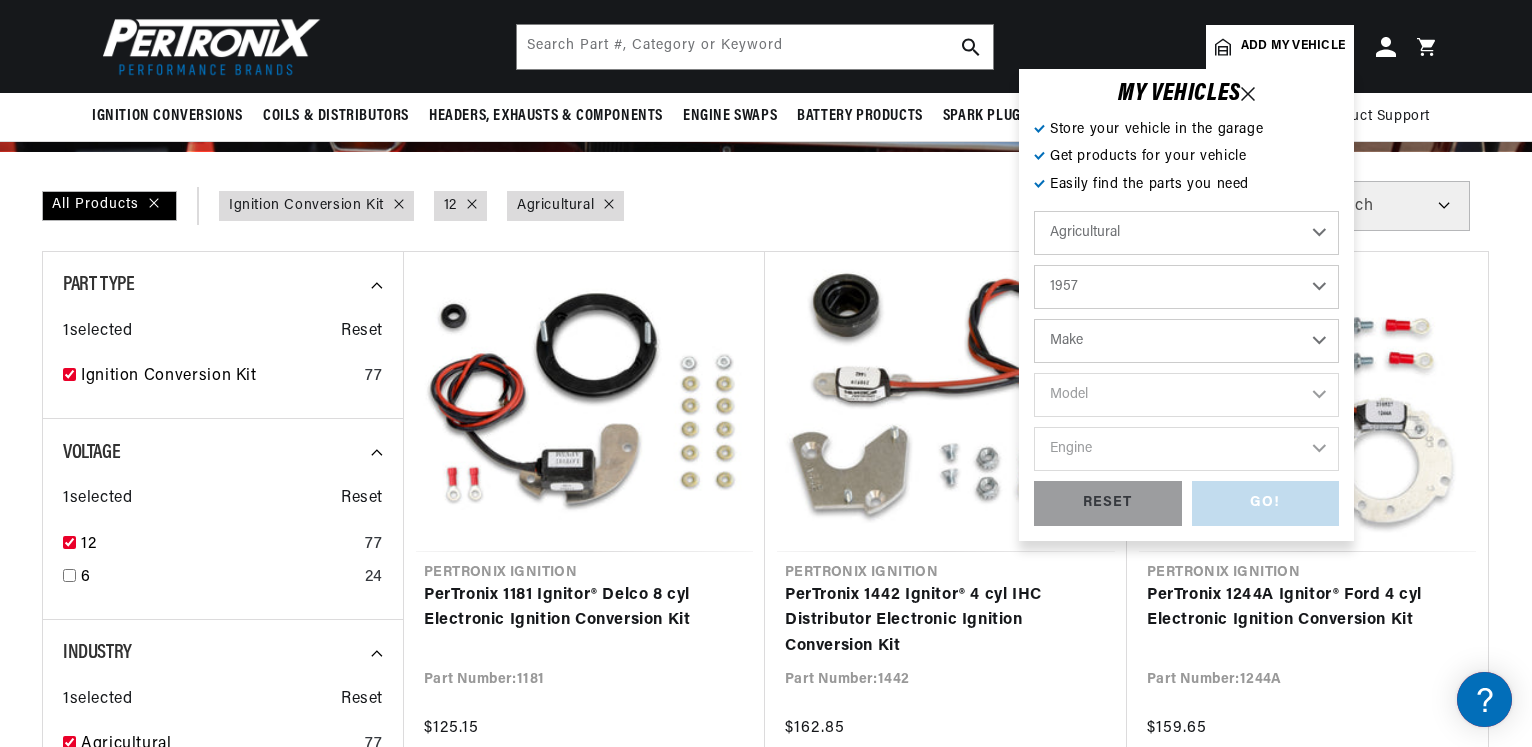 select on "1939" 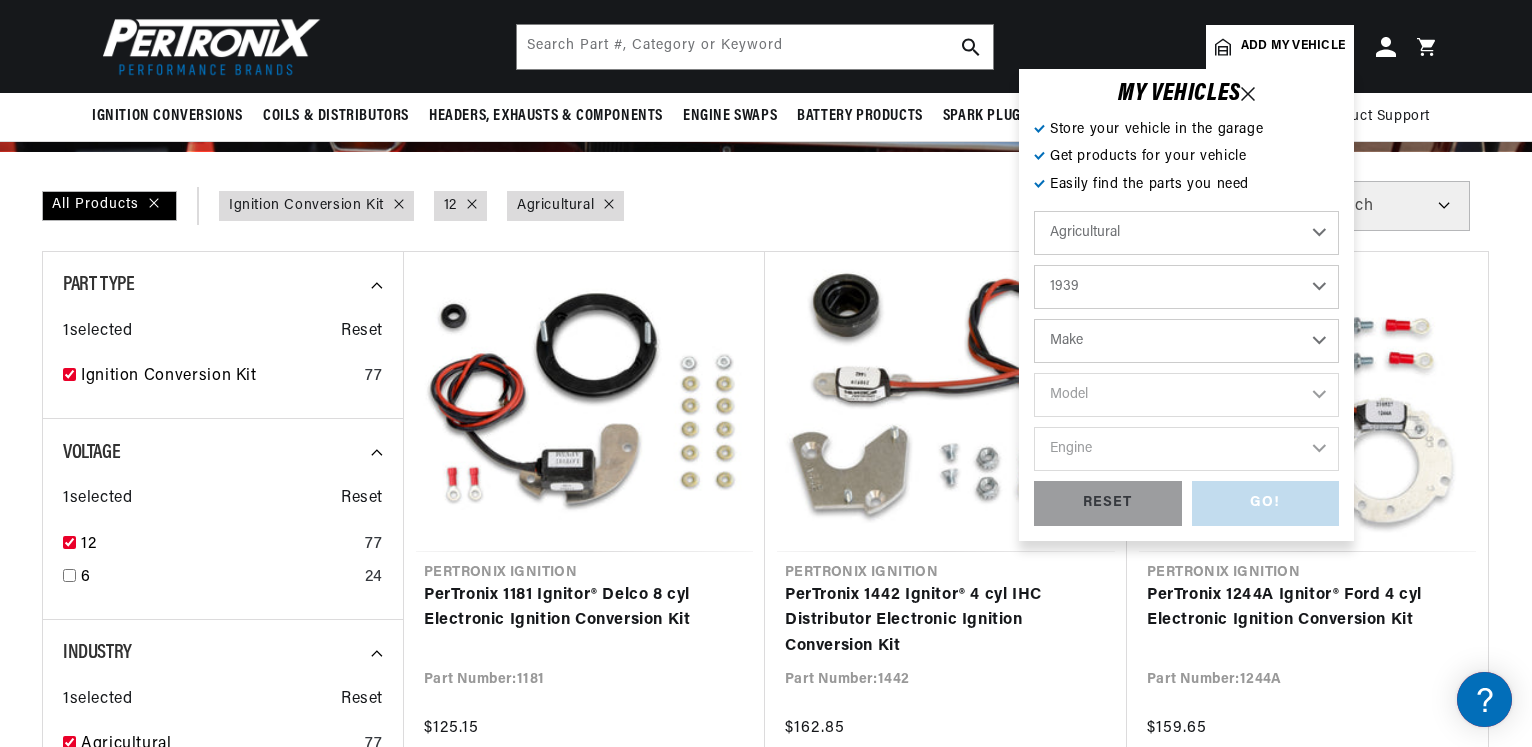 click on "Make
Ford" at bounding box center [1186, 341] 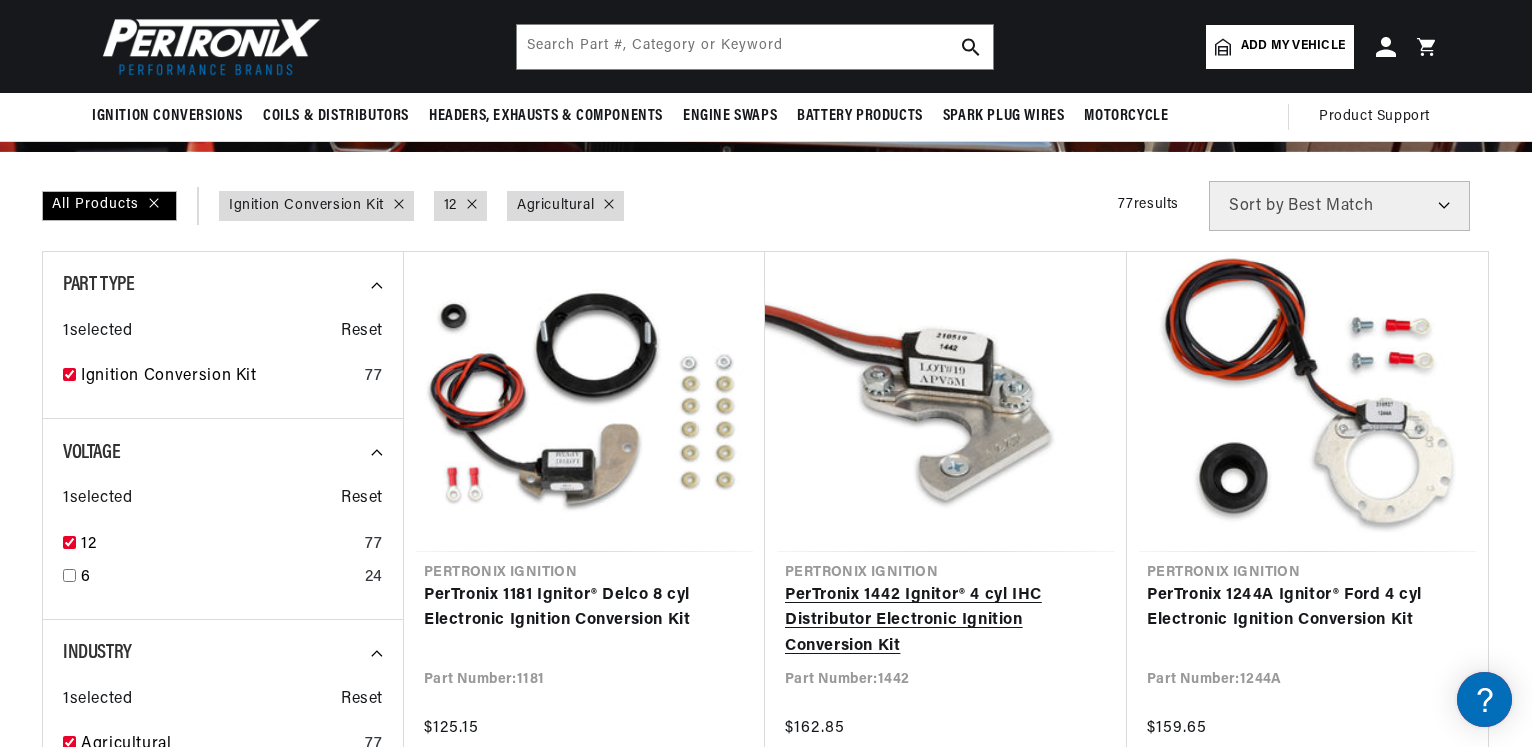 scroll, scrollTop: 0, scrollLeft: 397, axis: horizontal 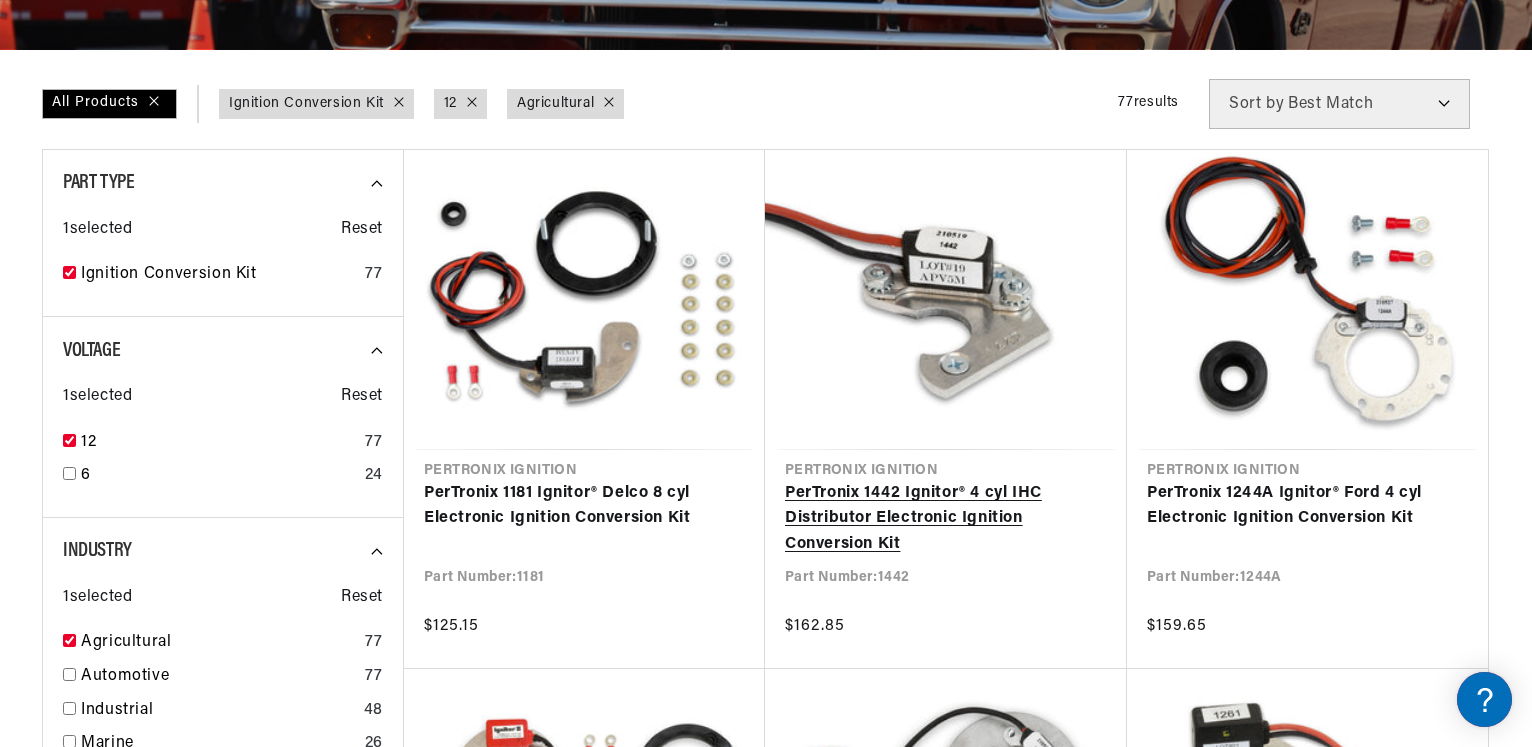 click on "PerTronix 1442 Ignitor® 4 cyl IHC Distributor Electronic Ignition Conversion Kit" at bounding box center [946, 519] 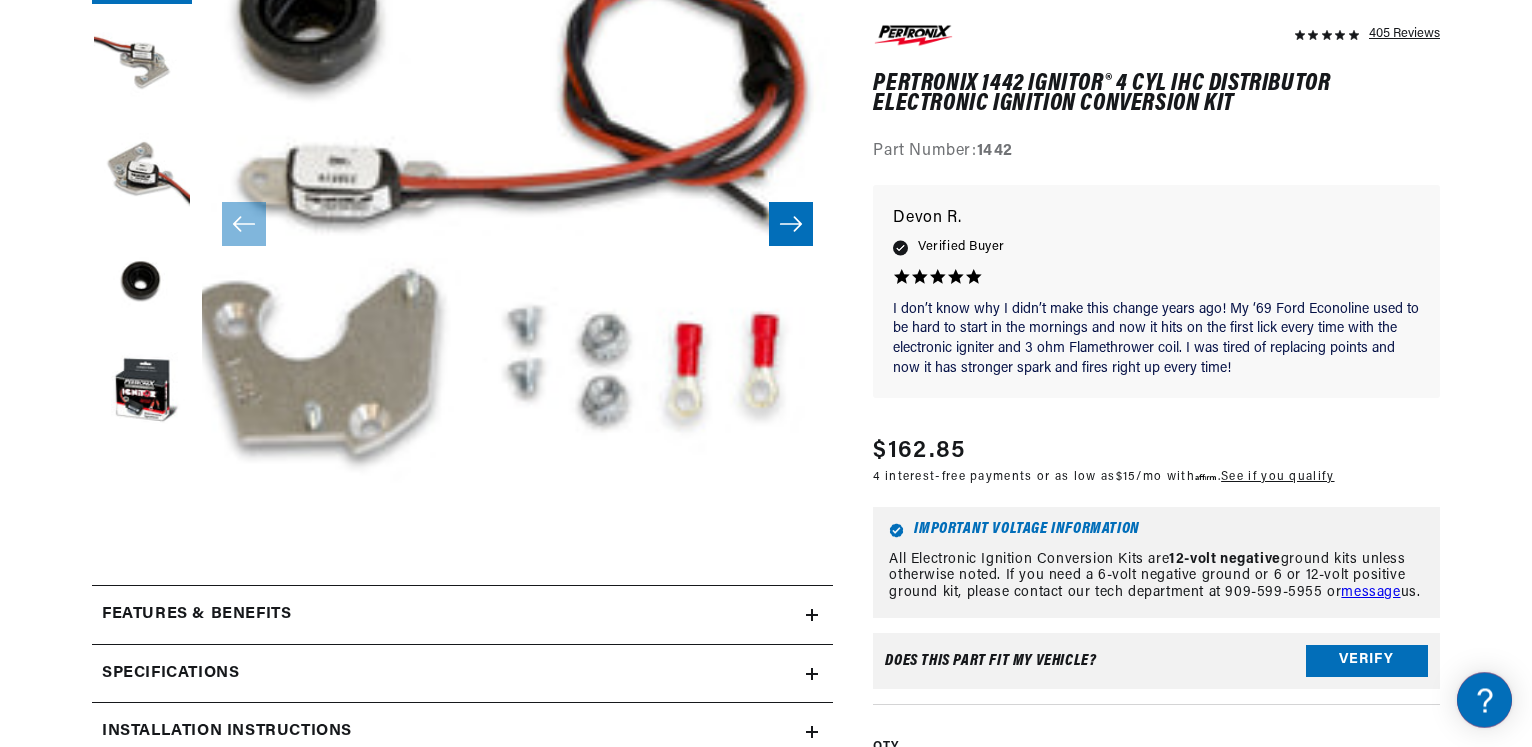 scroll, scrollTop: 0, scrollLeft: 0, axis: both 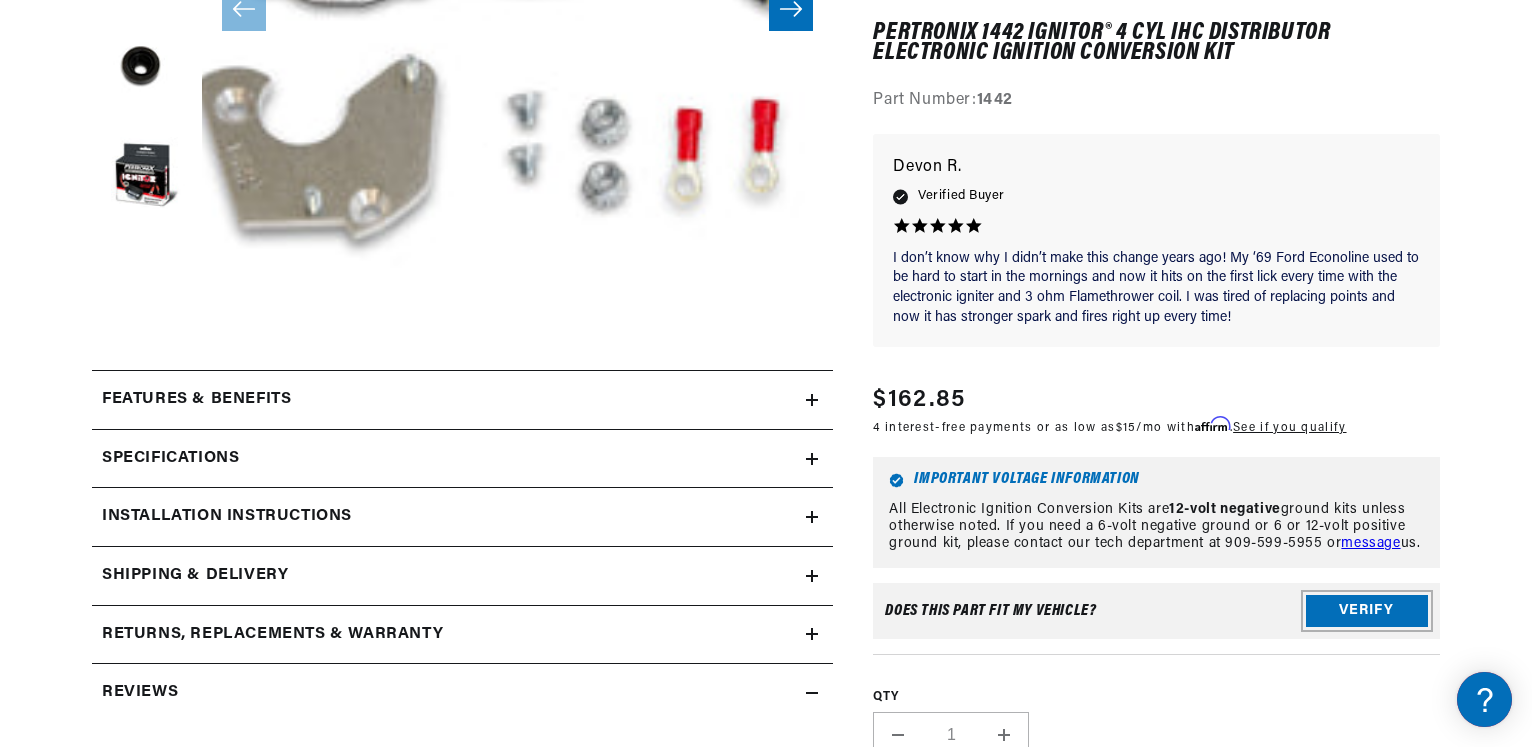 click on "Verify" at bounding box center (1367, 612) 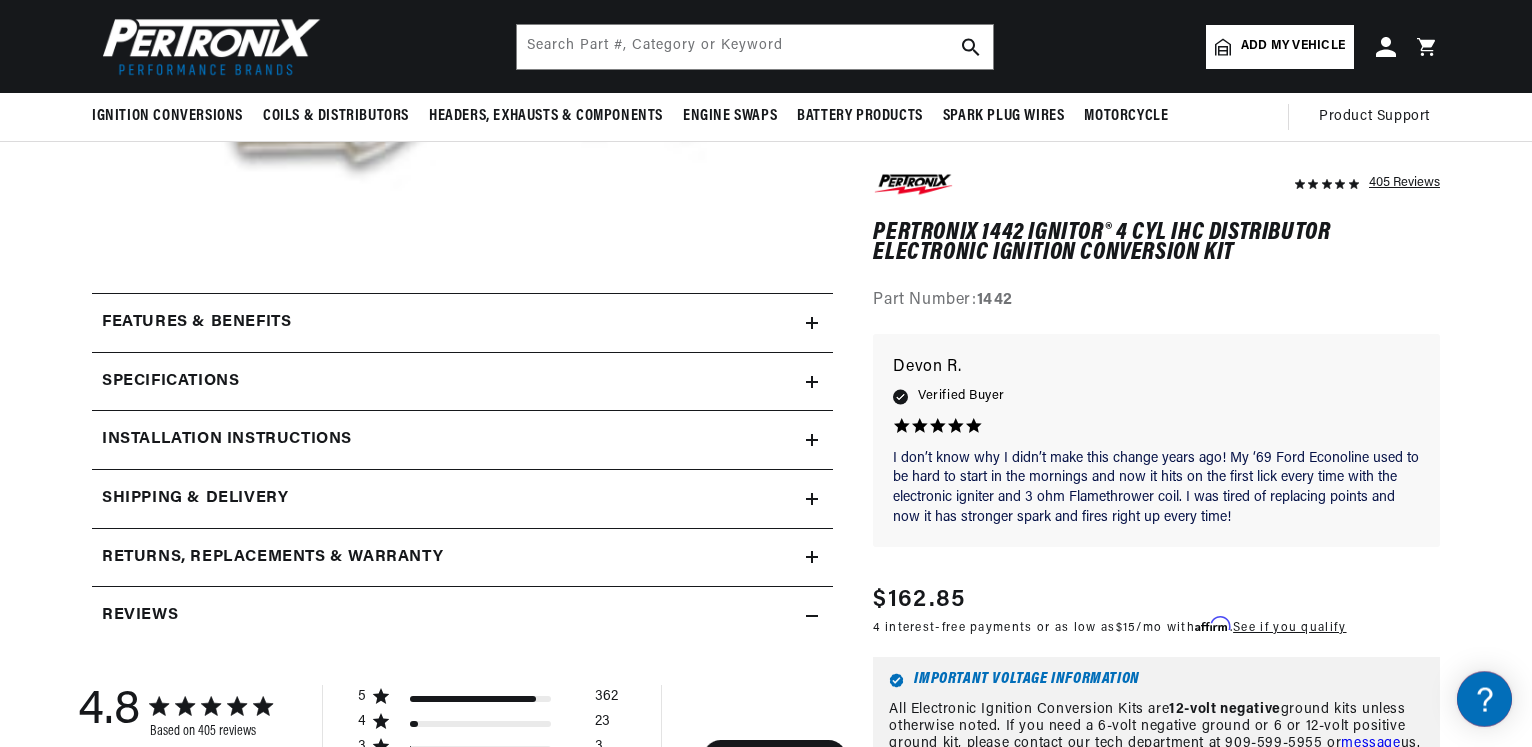 scroll, scrollTop: 612, scrollLeft: 0, axis: vertical 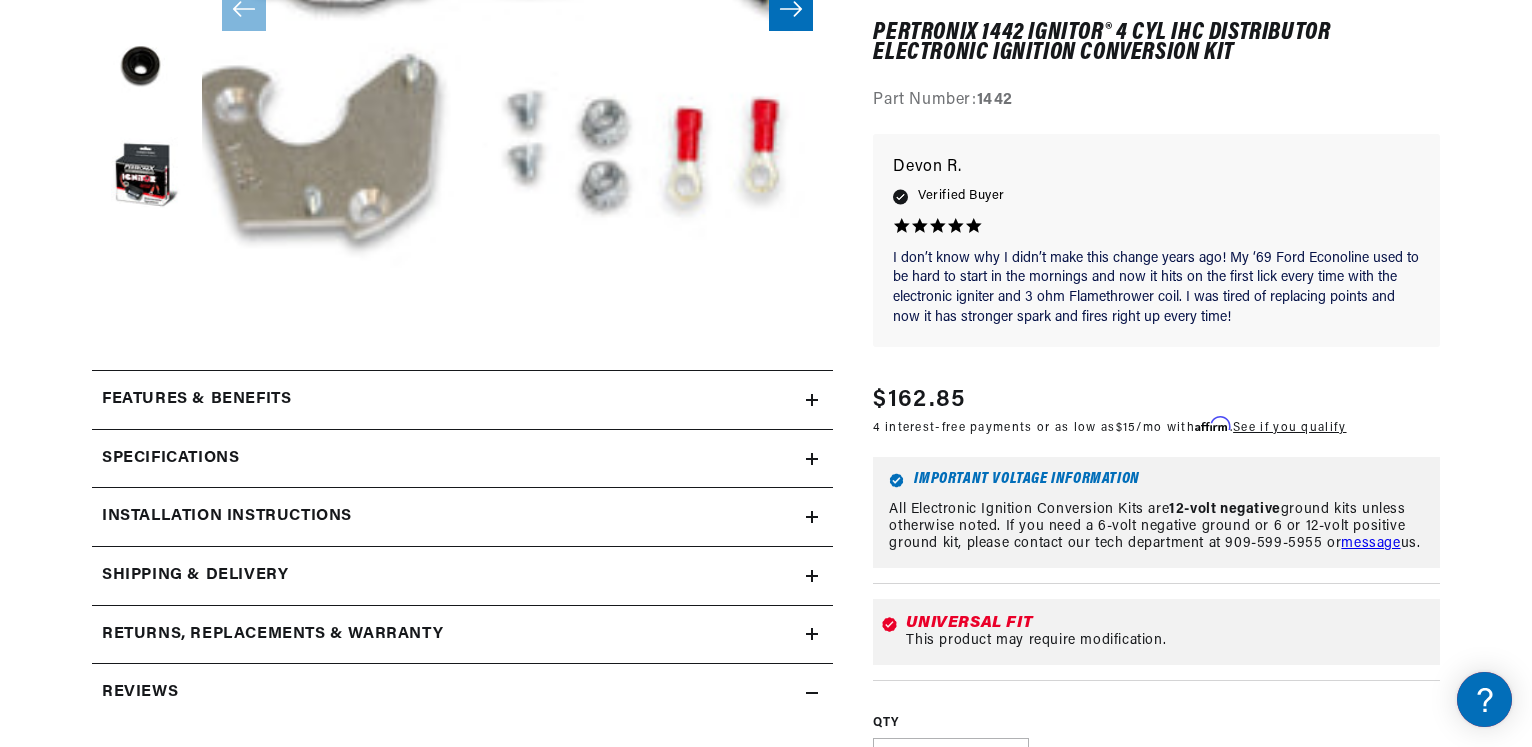 click 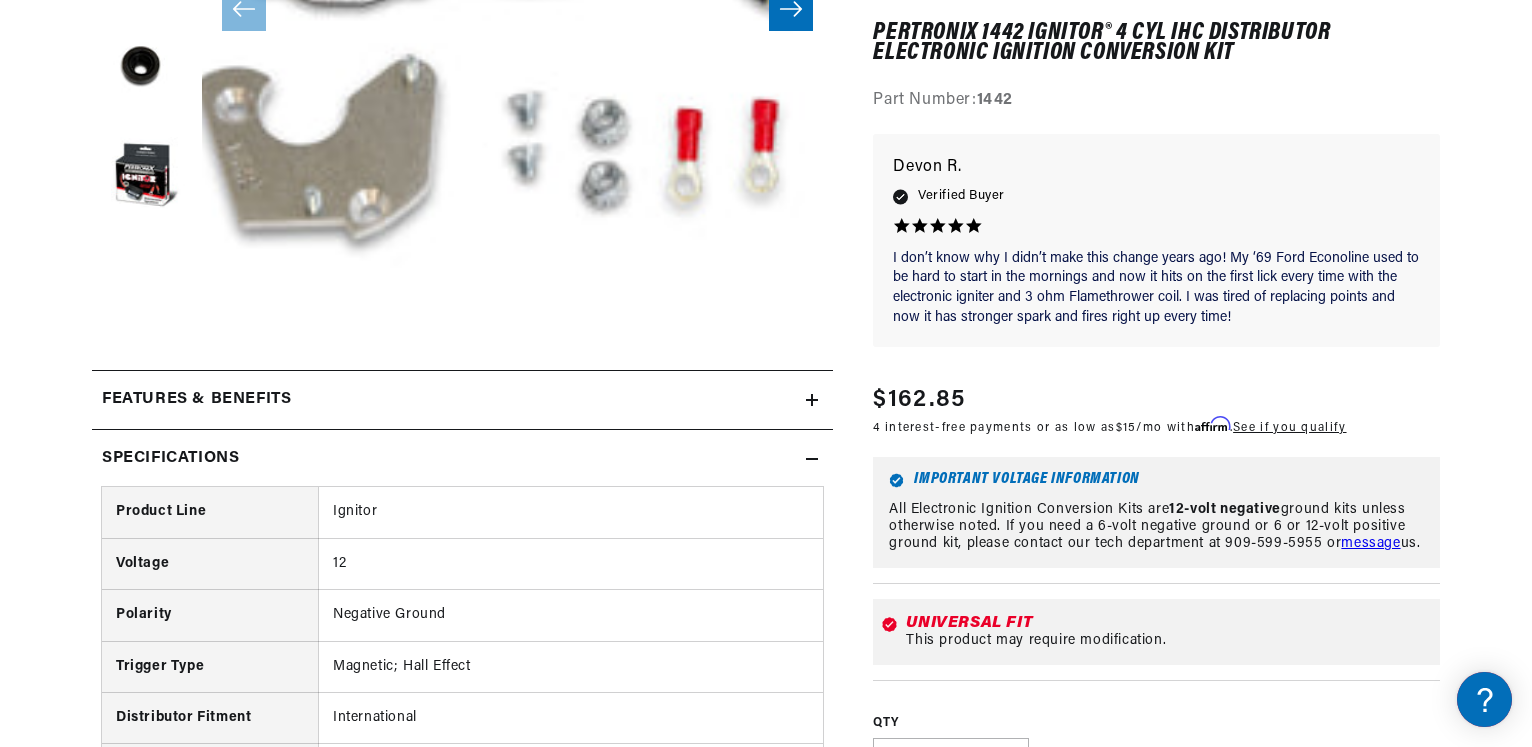scroll, scrollTop: 0, scrollLeft: 747, axis: horizontal 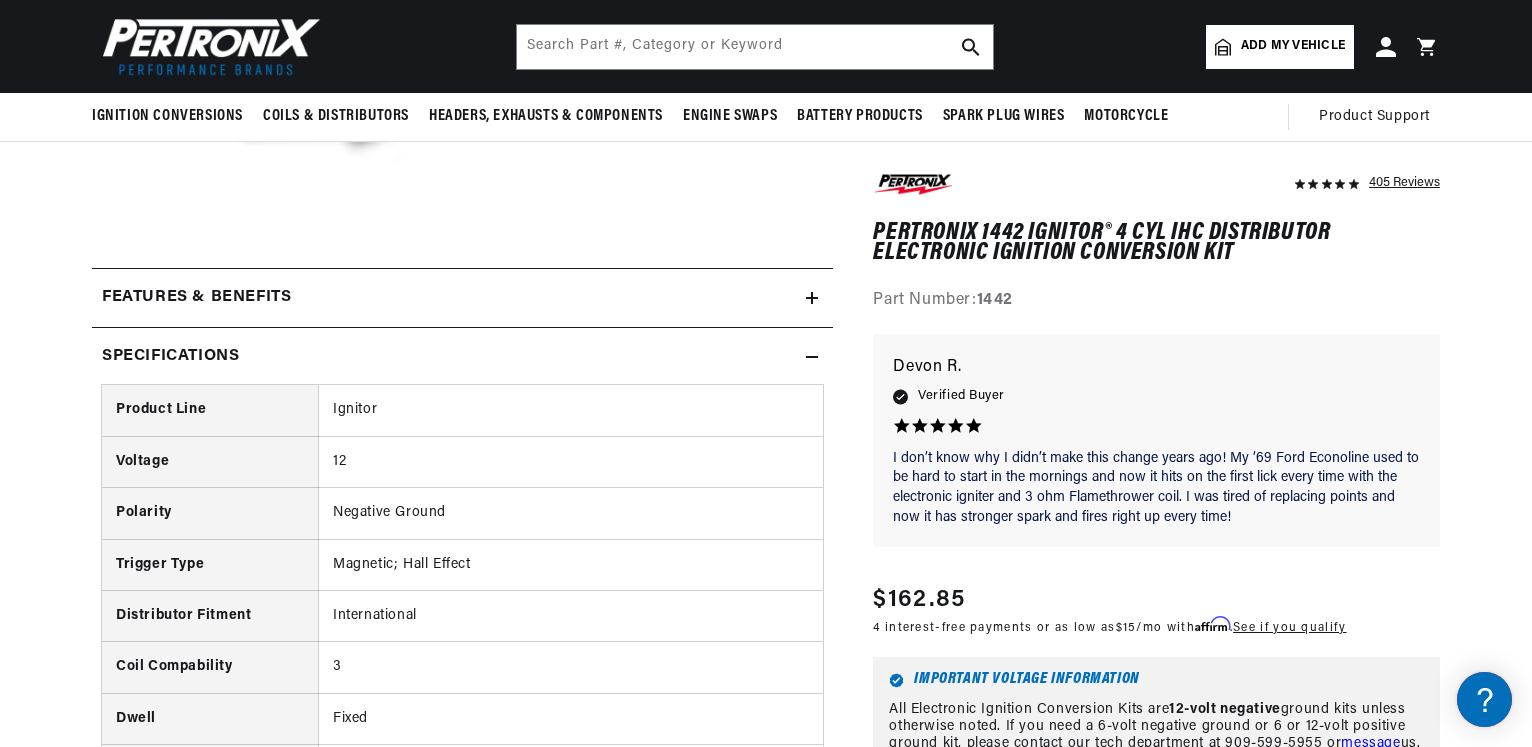 click 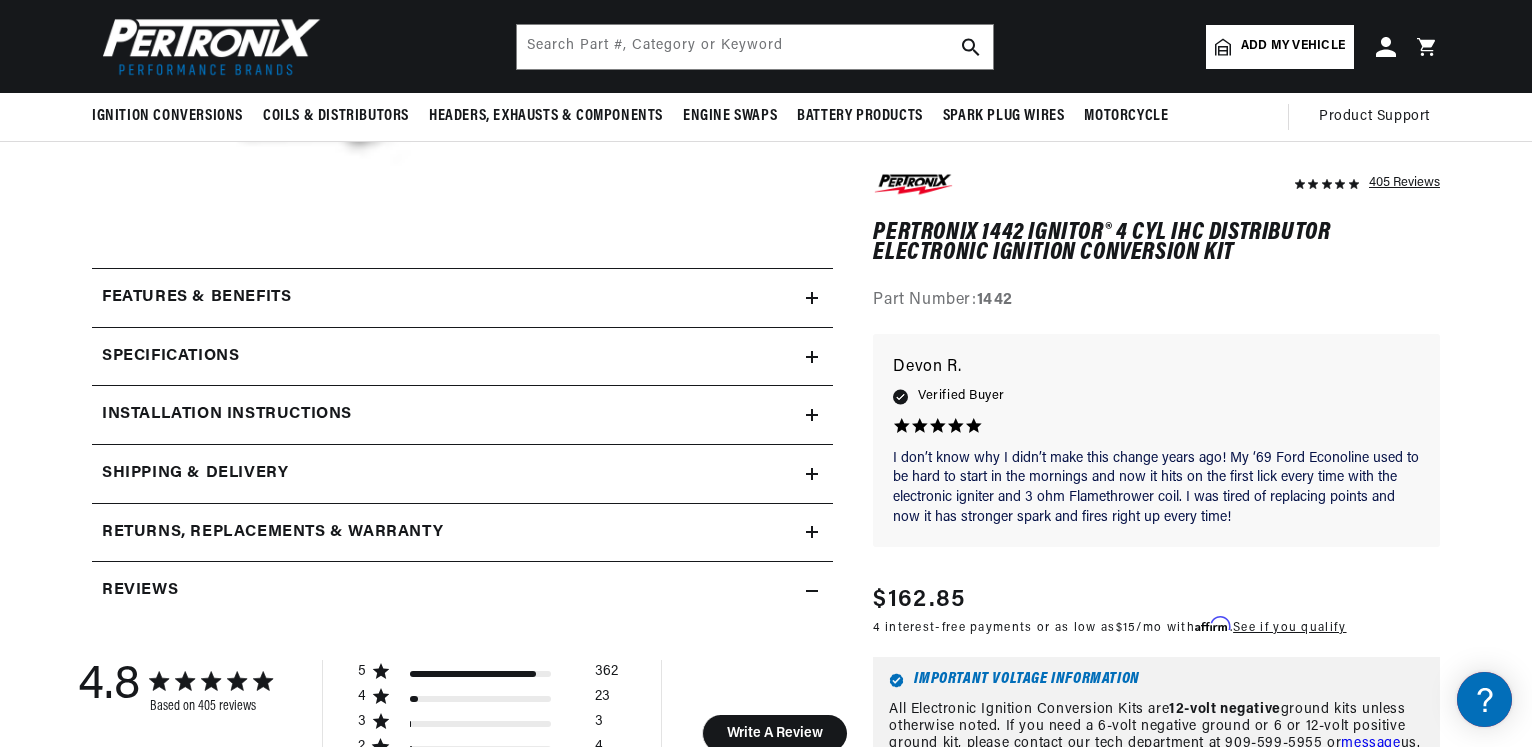 scroll, scrollTop: 432, scrollLeft: 0, axis: vertical 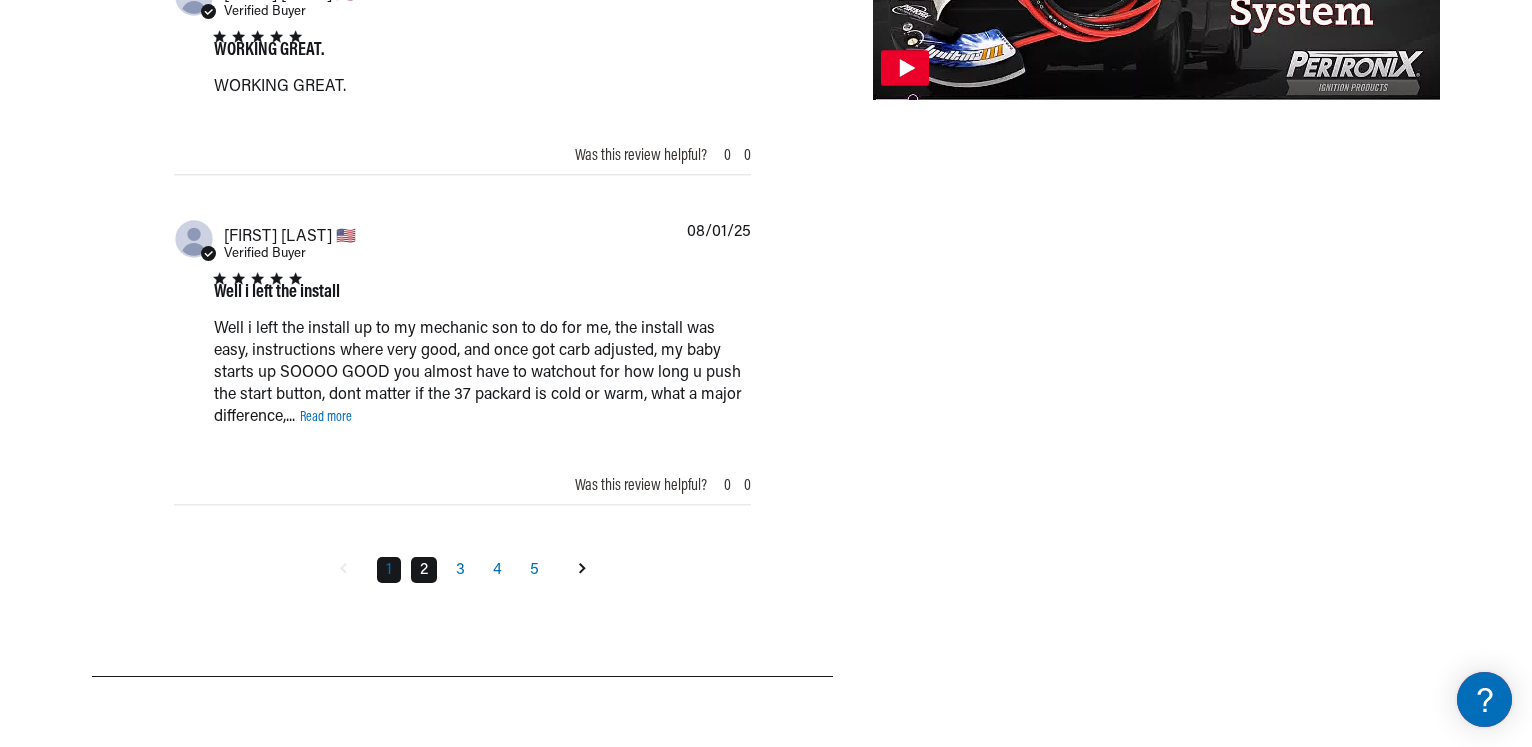click on "2" at bounding box center (424, 570) 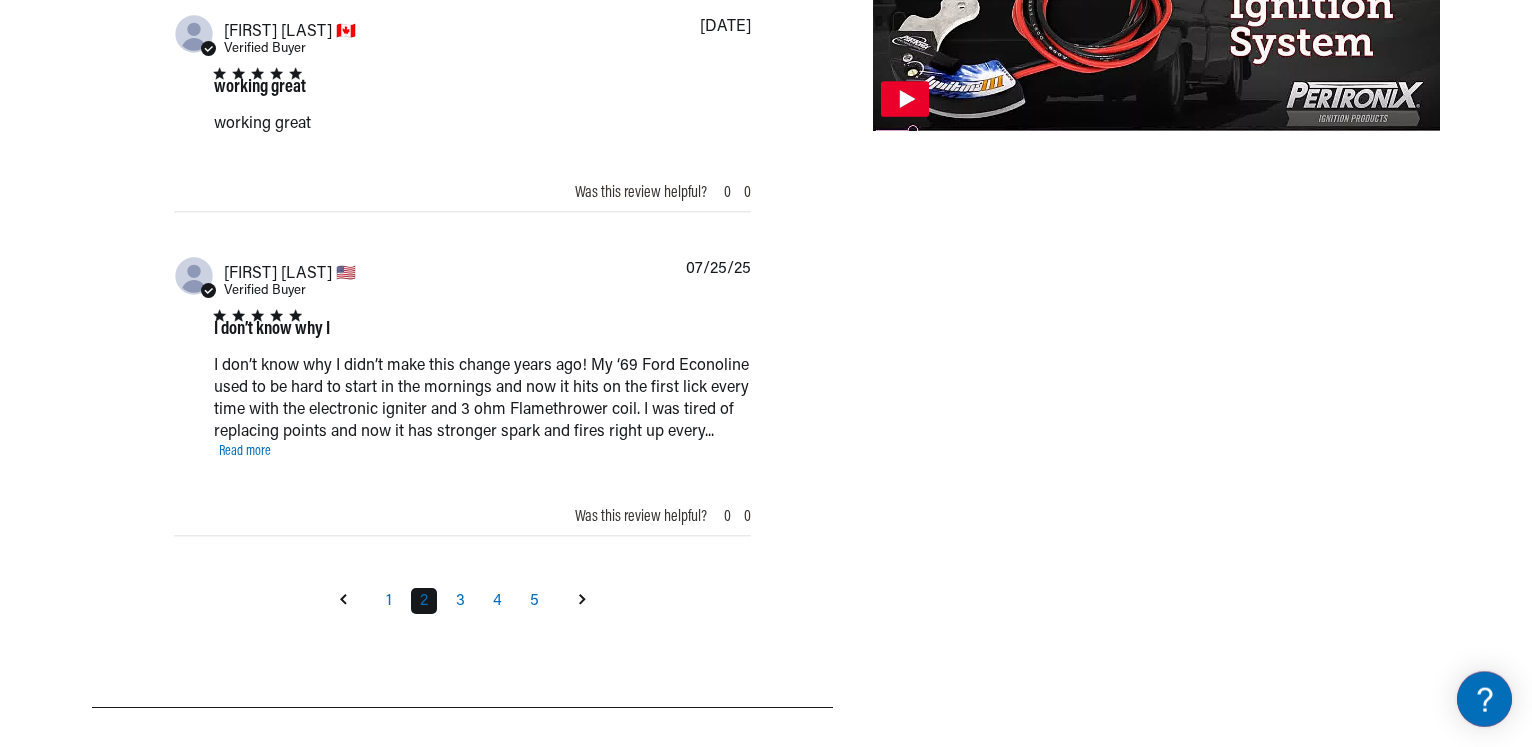 scroll, scrollTop: 2477, scrollLeft: 0, axis: vertical 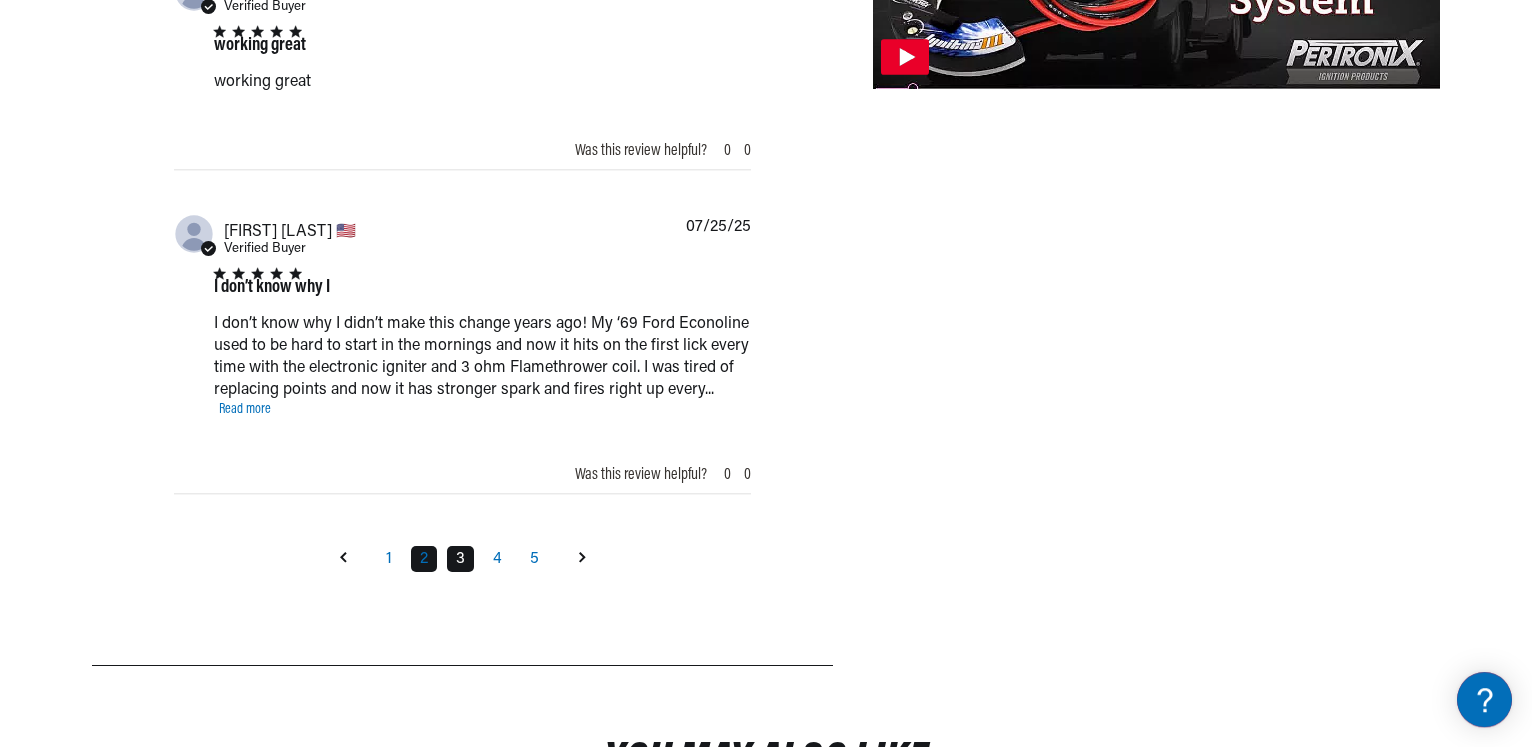 click on "3" at bounding box center [460, 559] 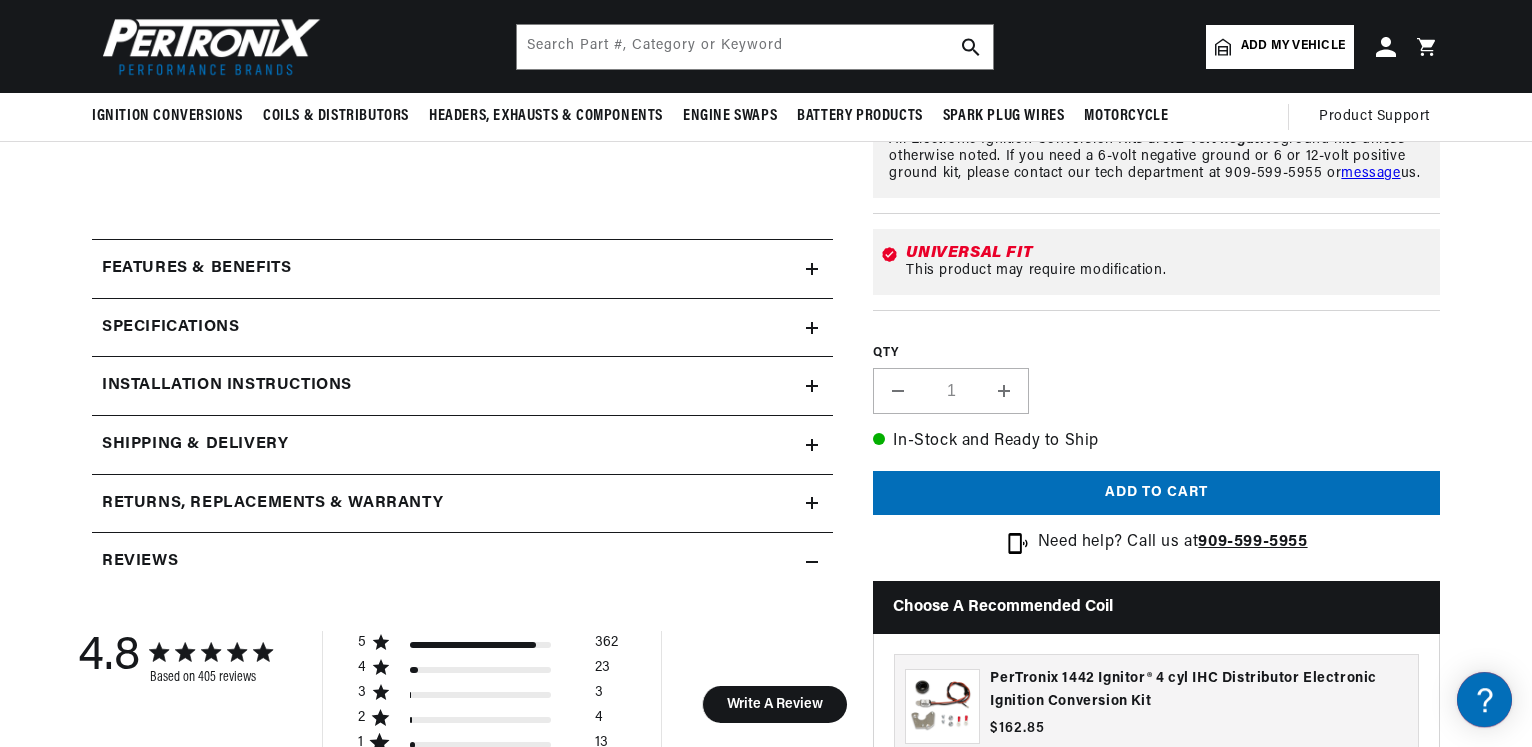 scroll, scrollTop: 335, scrollLeft: 0, axis: vertical 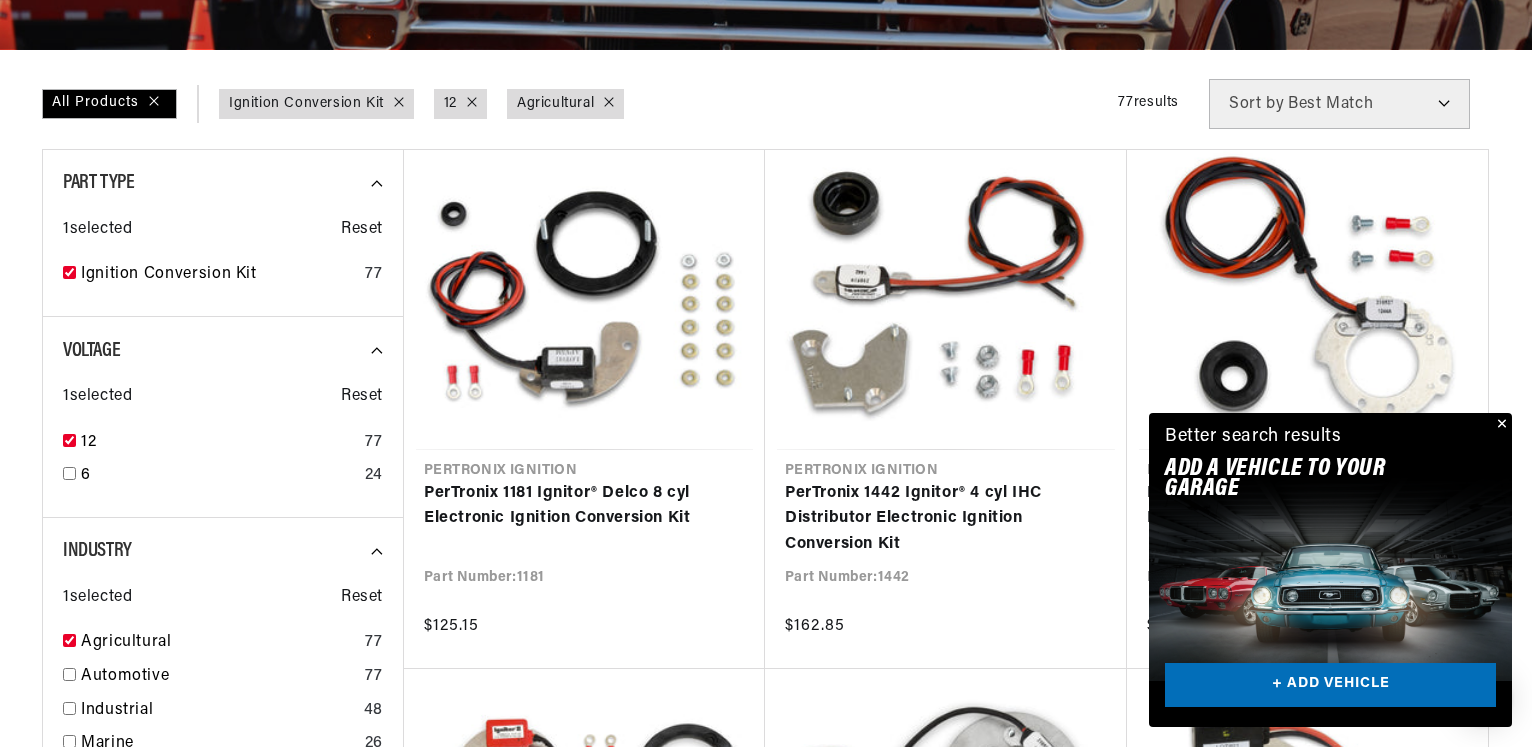 click at bounding box center (1500, 425) 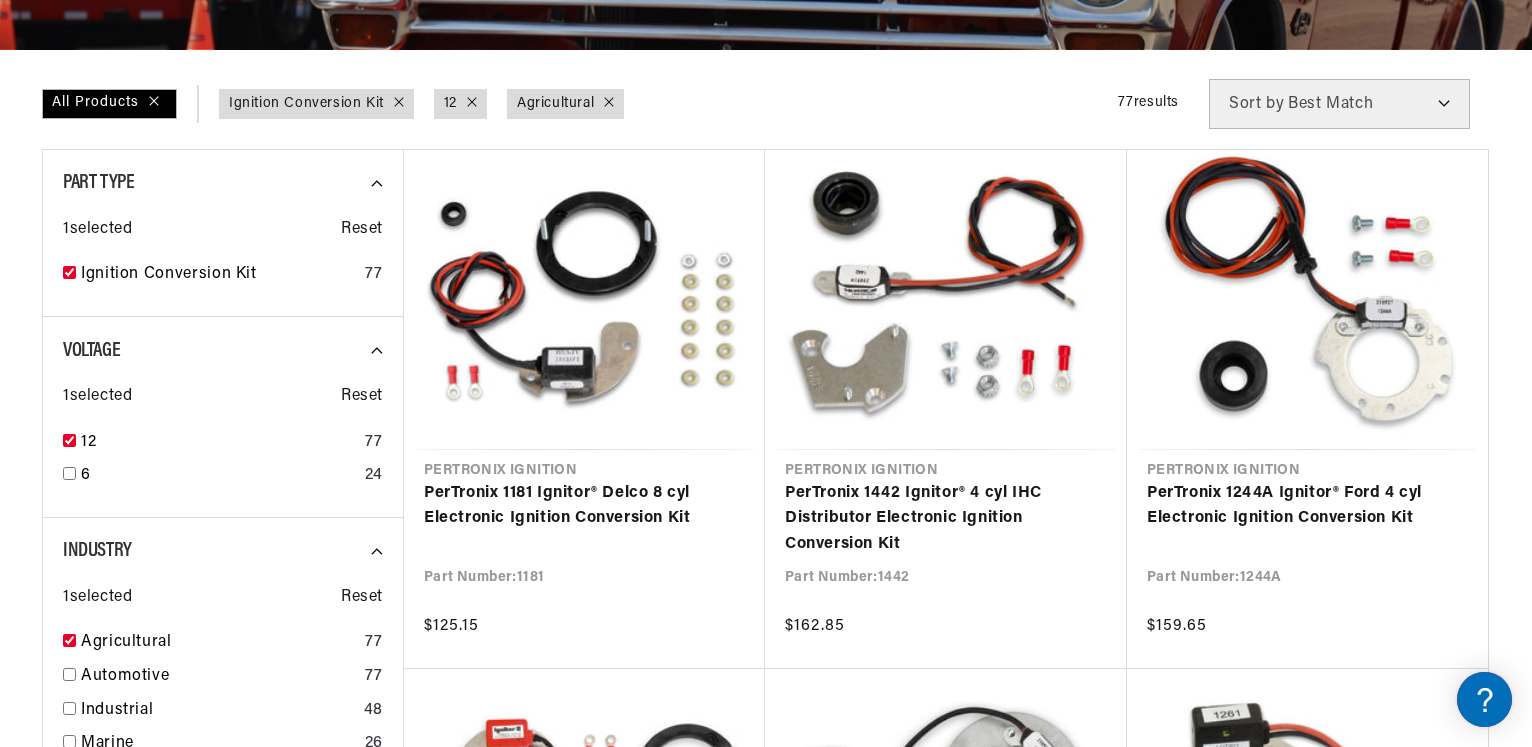 scroll, scrollTop: 0, scrollLeft: 746, axis: horizontal 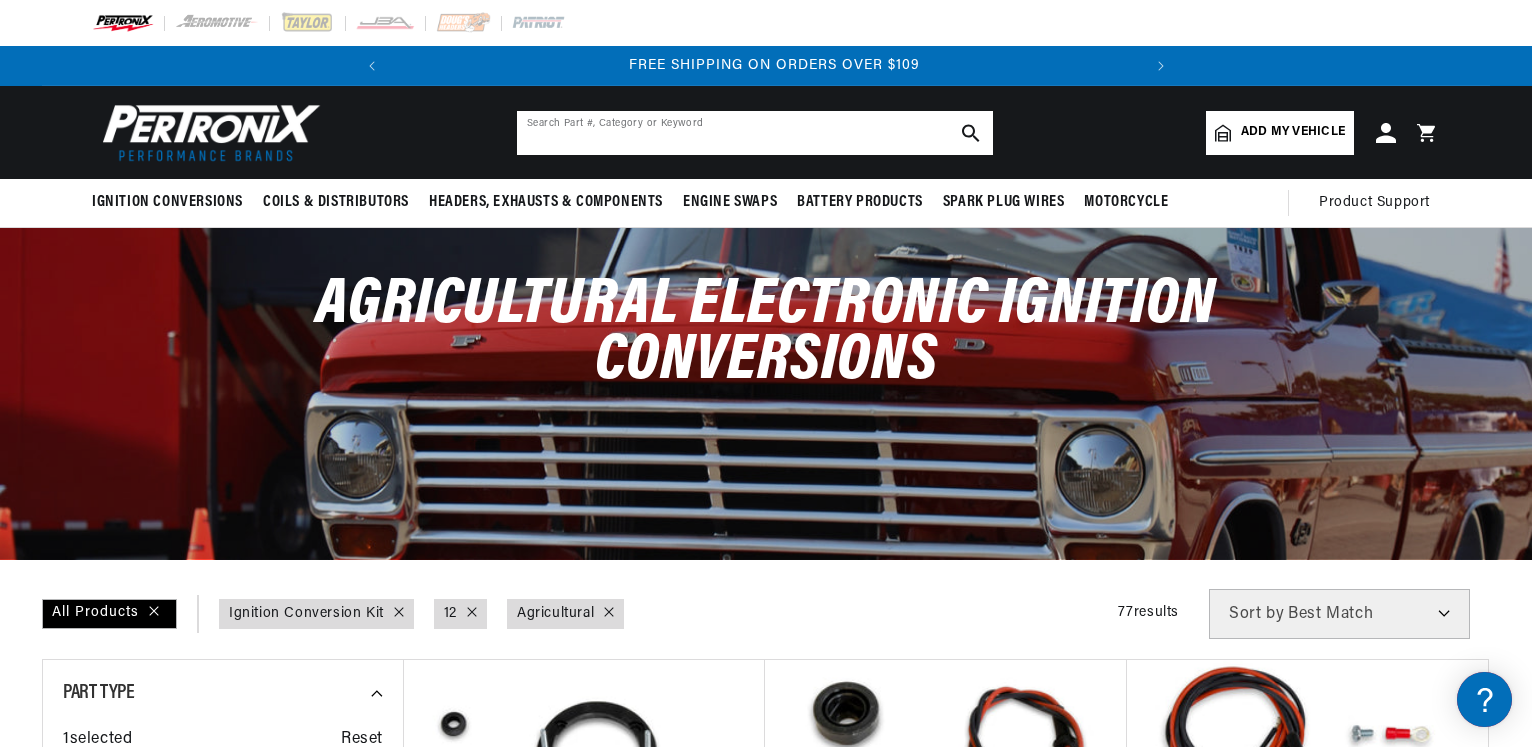 click at bounding box center [755, 133] 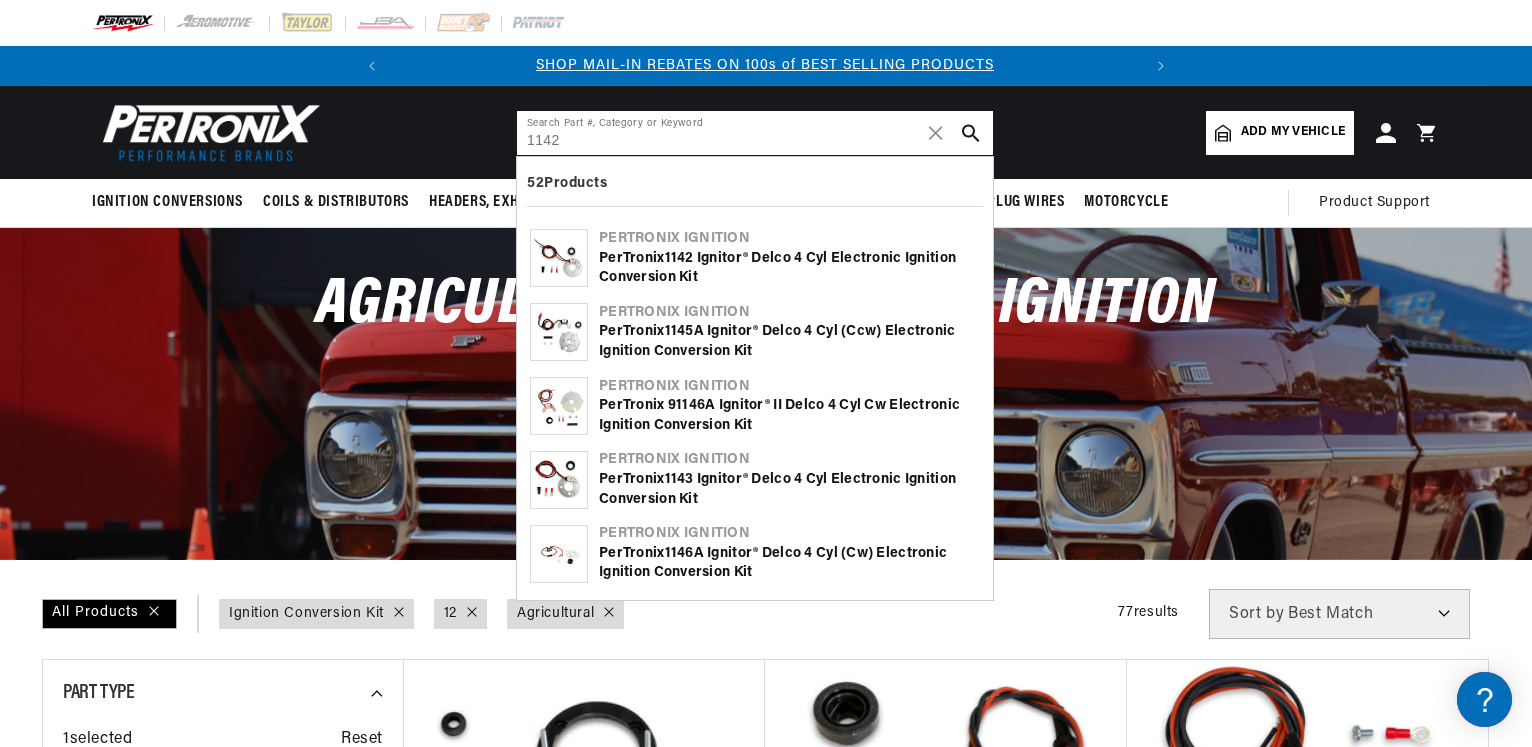 scroll, scrollTop: 0, scrollLeft: 0, axis: both 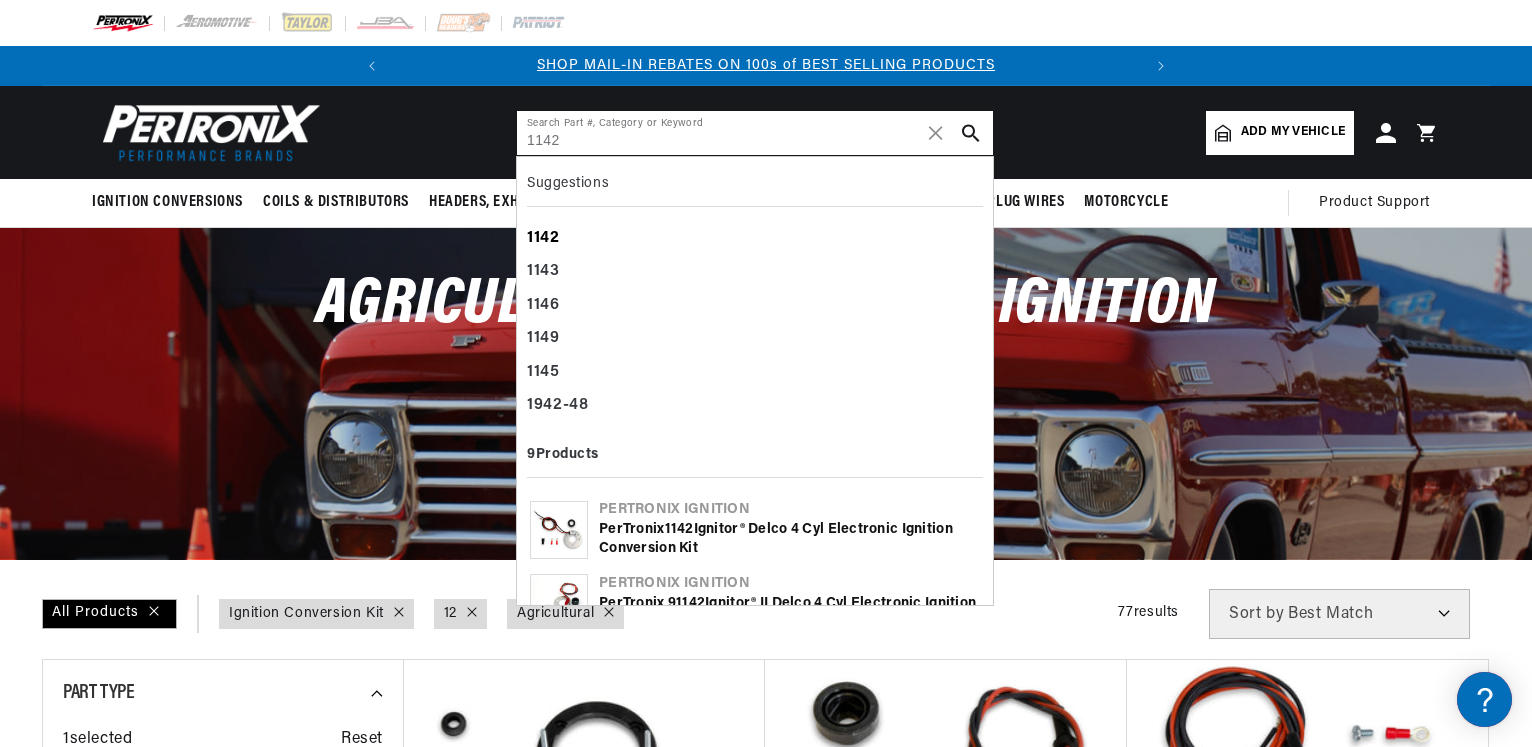 type on "1142" 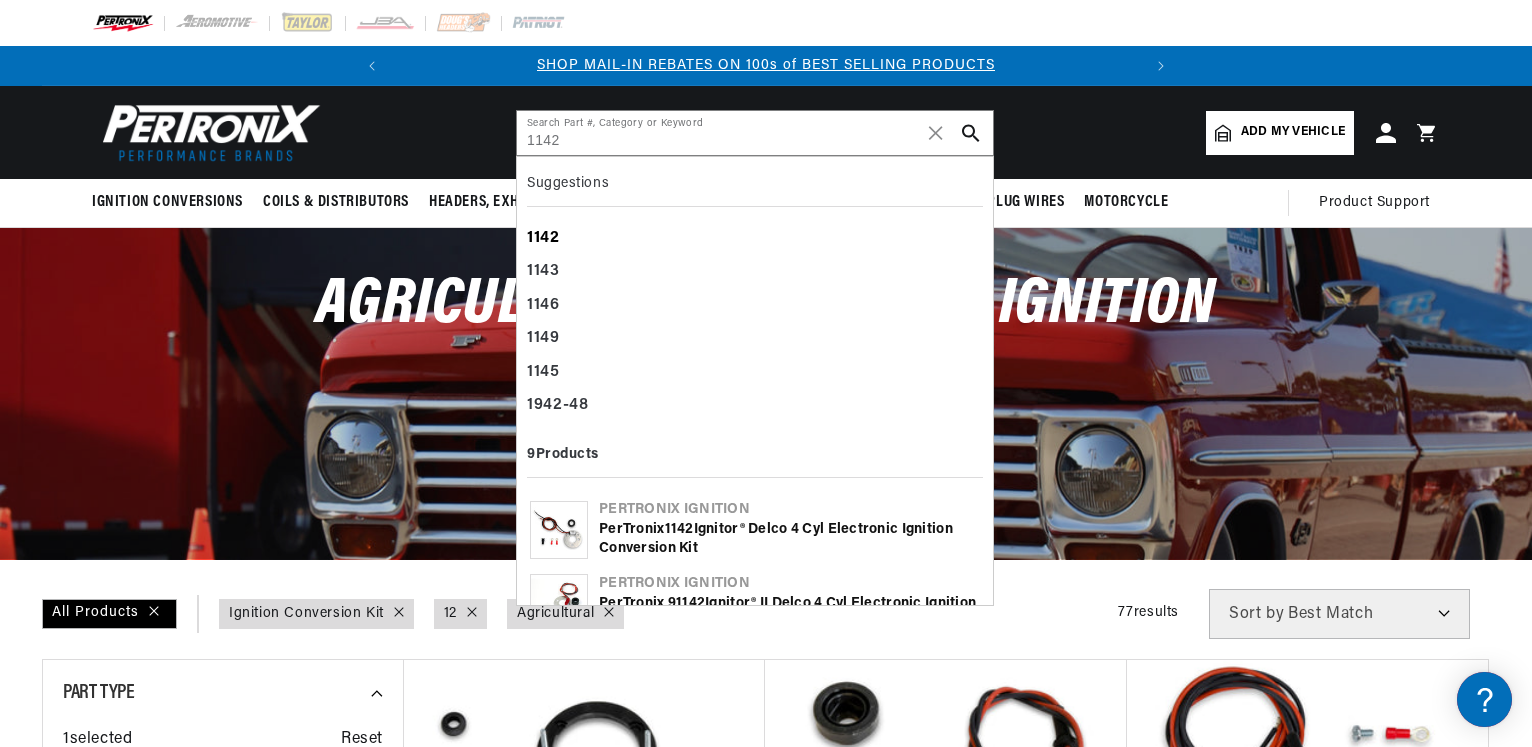click on "1142" at bounding box center [543, 238] 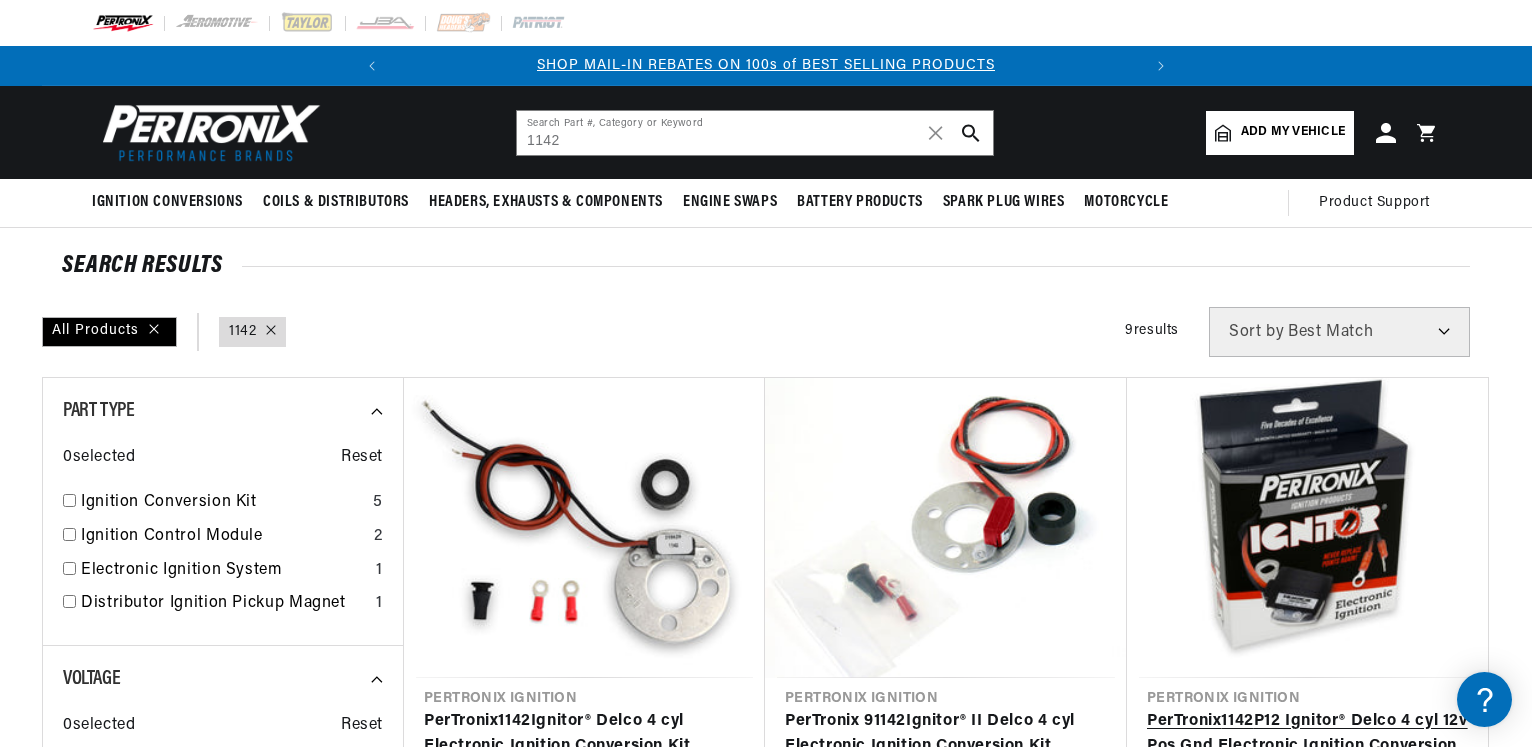 scroll, scrollTop: 0, scrollLeft: 0, axis: both 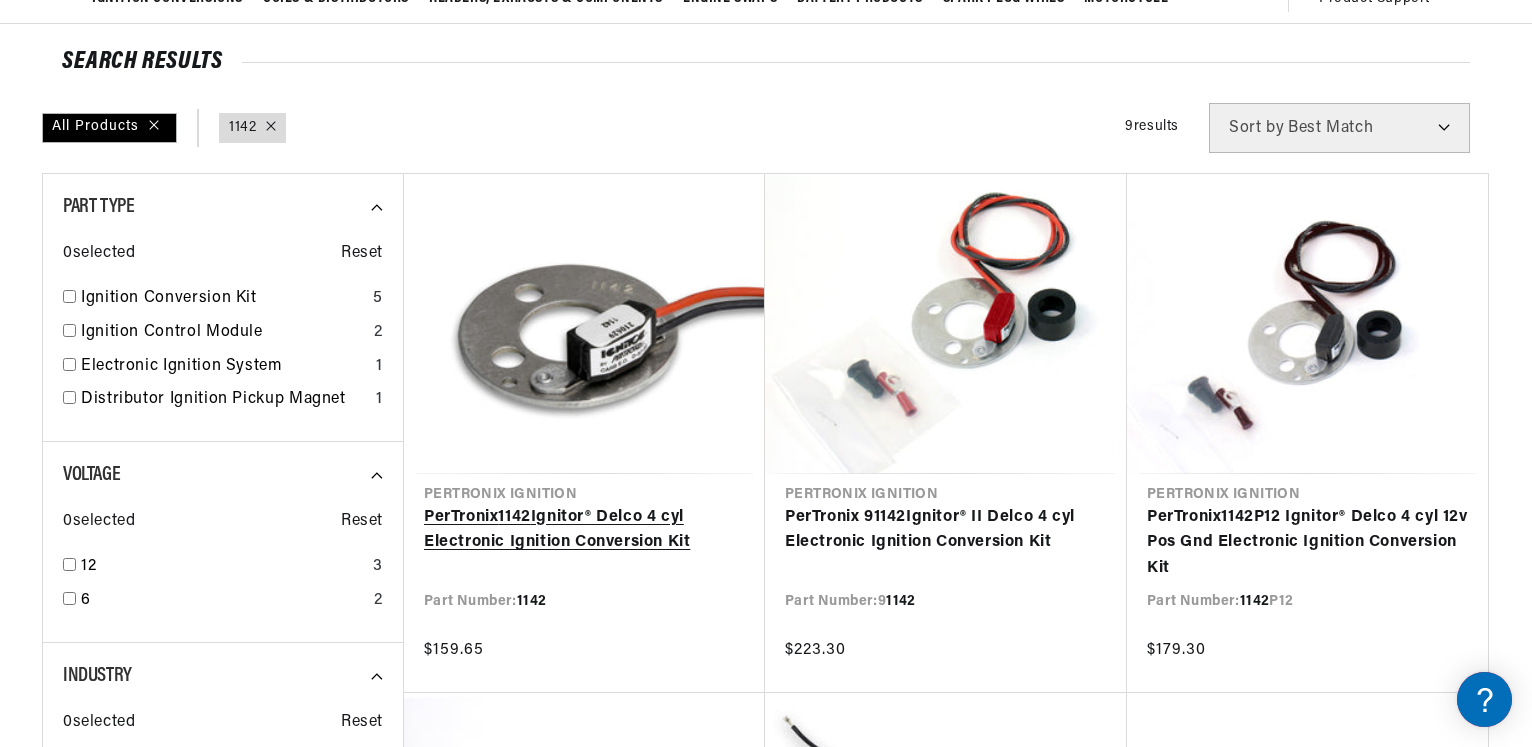 click on "PerTronix  1142  Ignitor® Delco 4 cyl Electronic Ignition Conversion Kit" at bounding box center (584, 530) 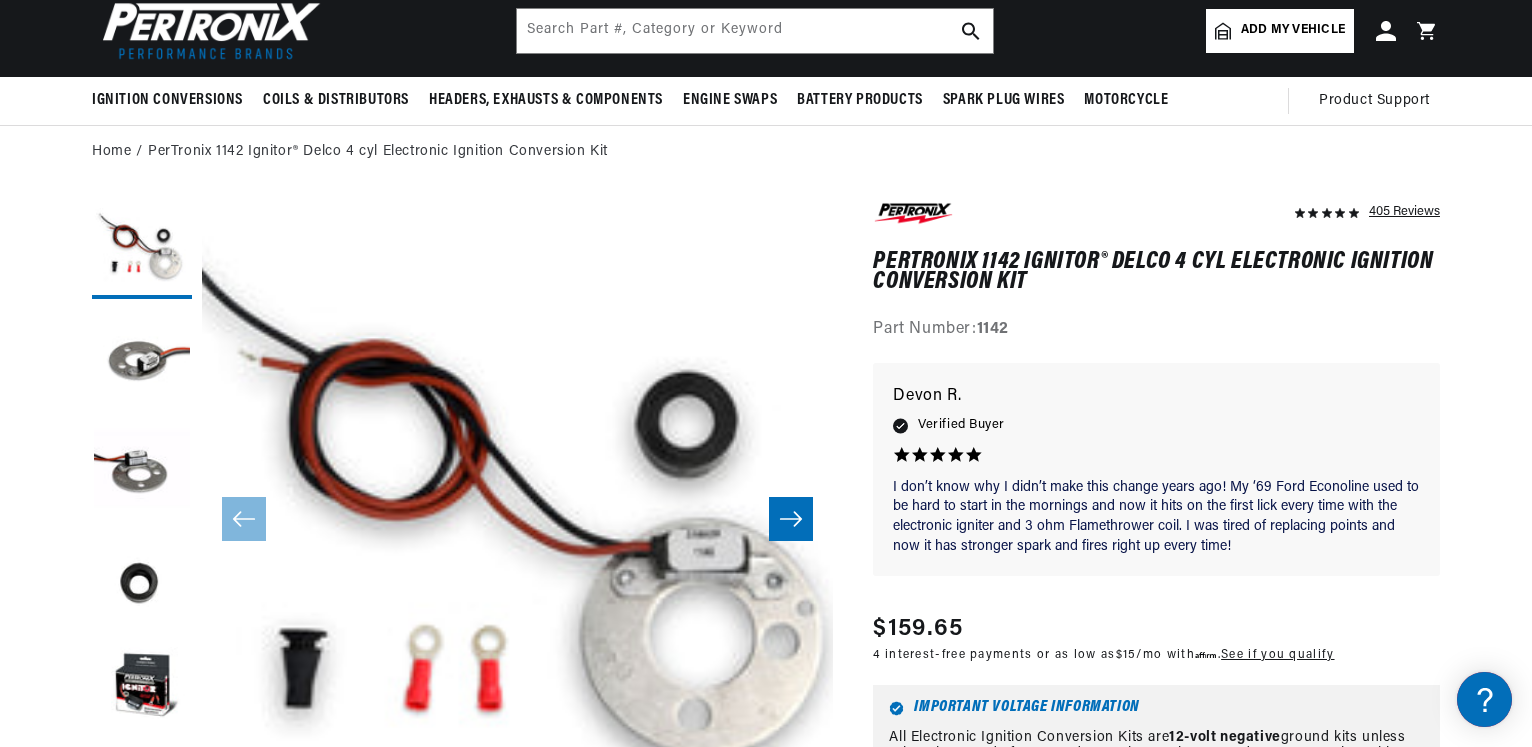 scroll, scrollTop: 102, scrollLeft: 0, axis: vertical 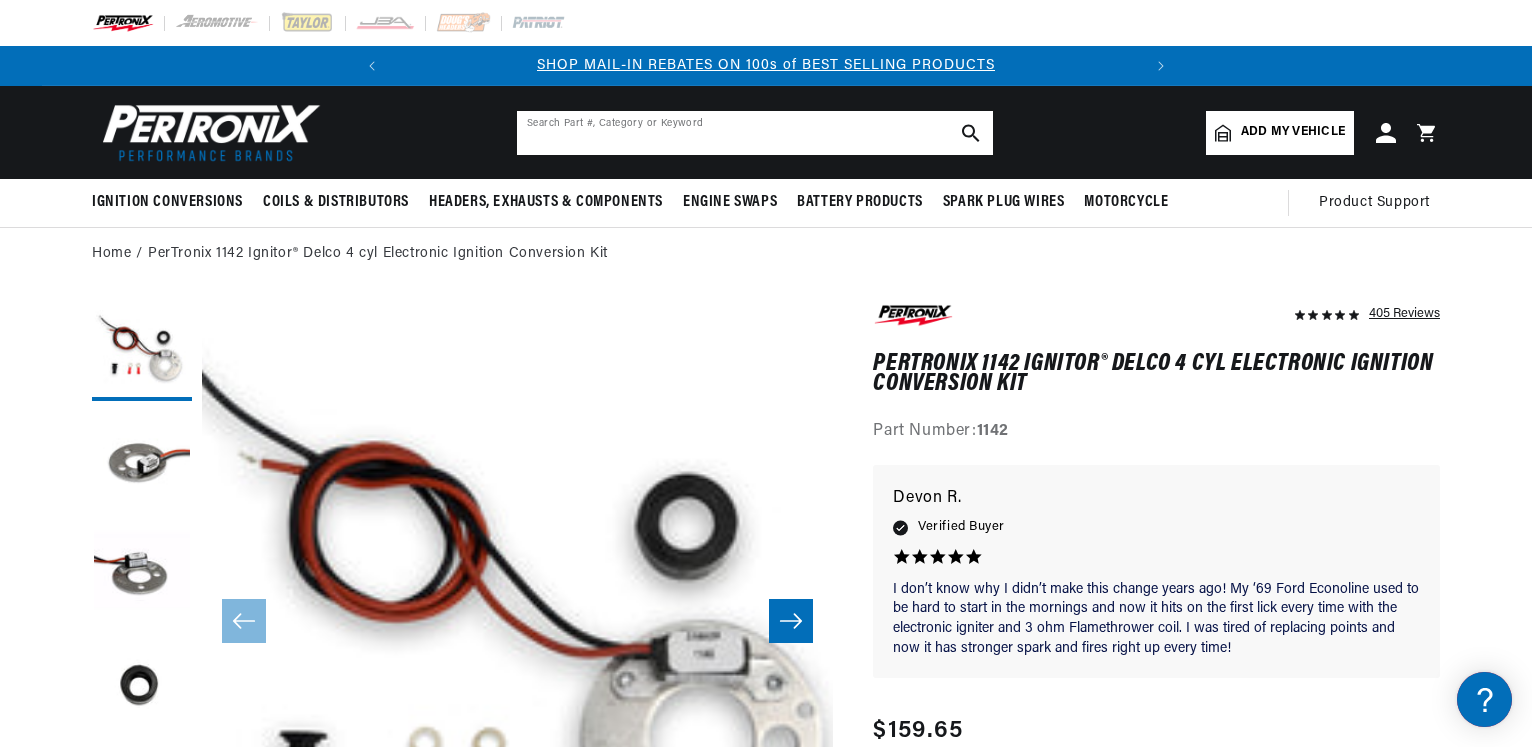 click at bounding box center (755, 133) 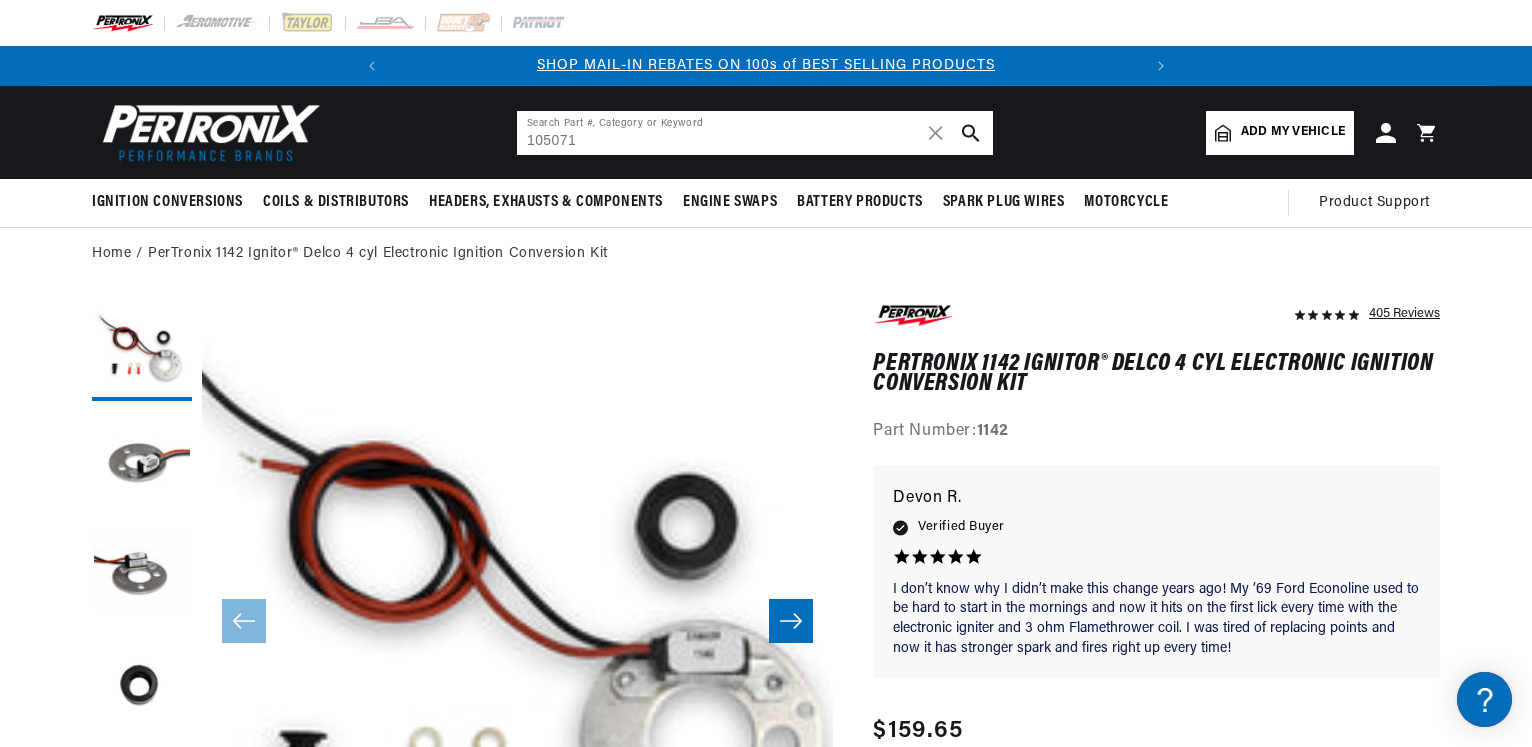 type on "105071" 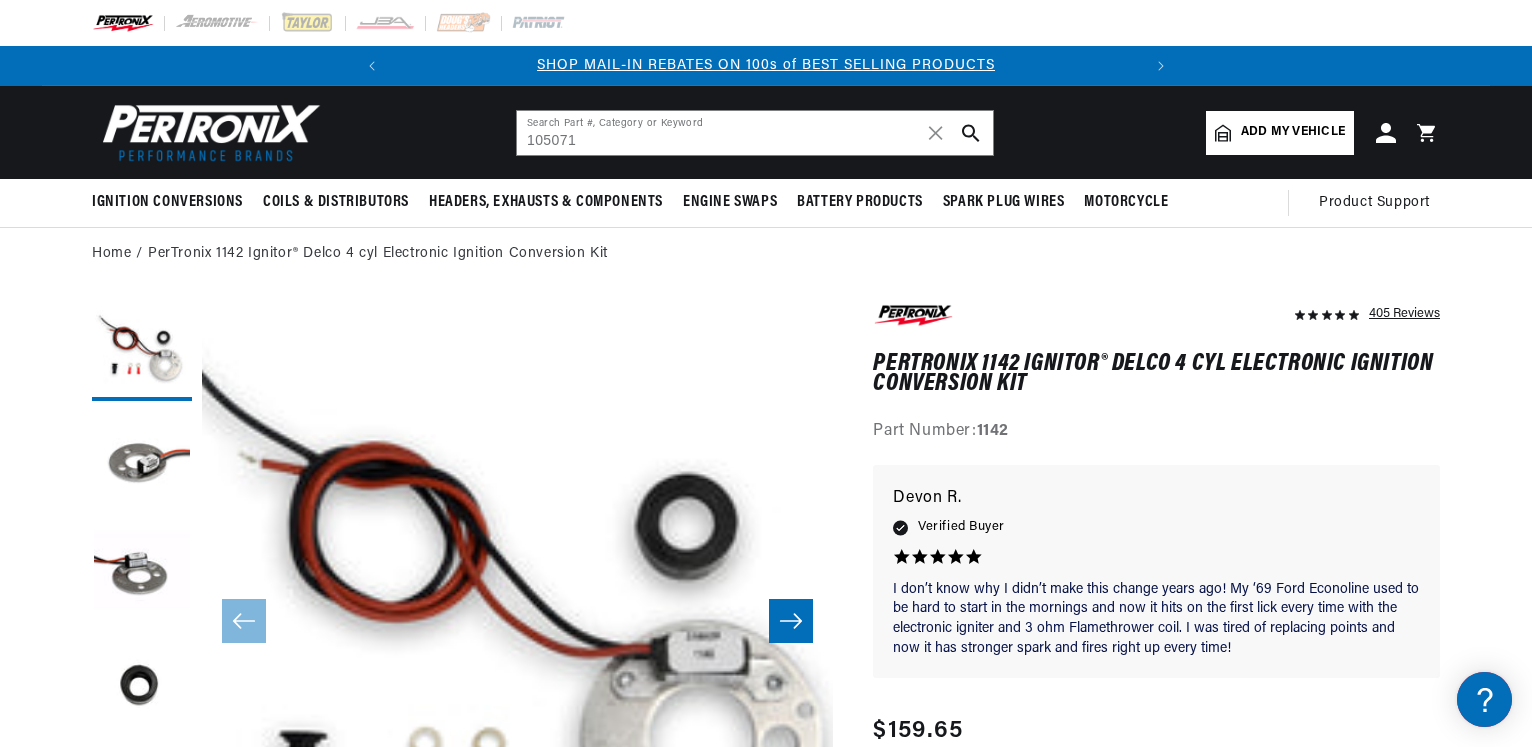 click 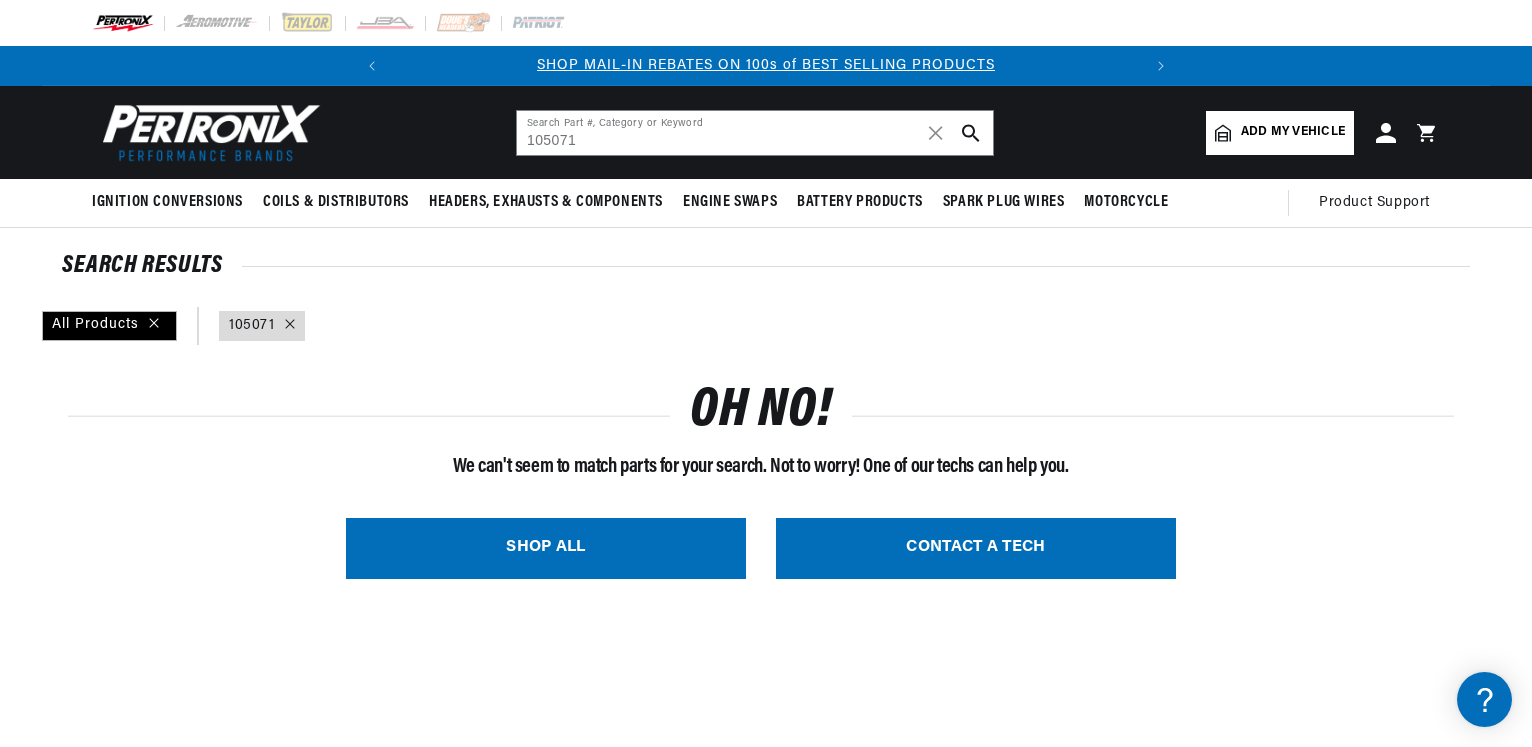 scroll, scrollTop: 0, scrollLeft: 0, axis: both 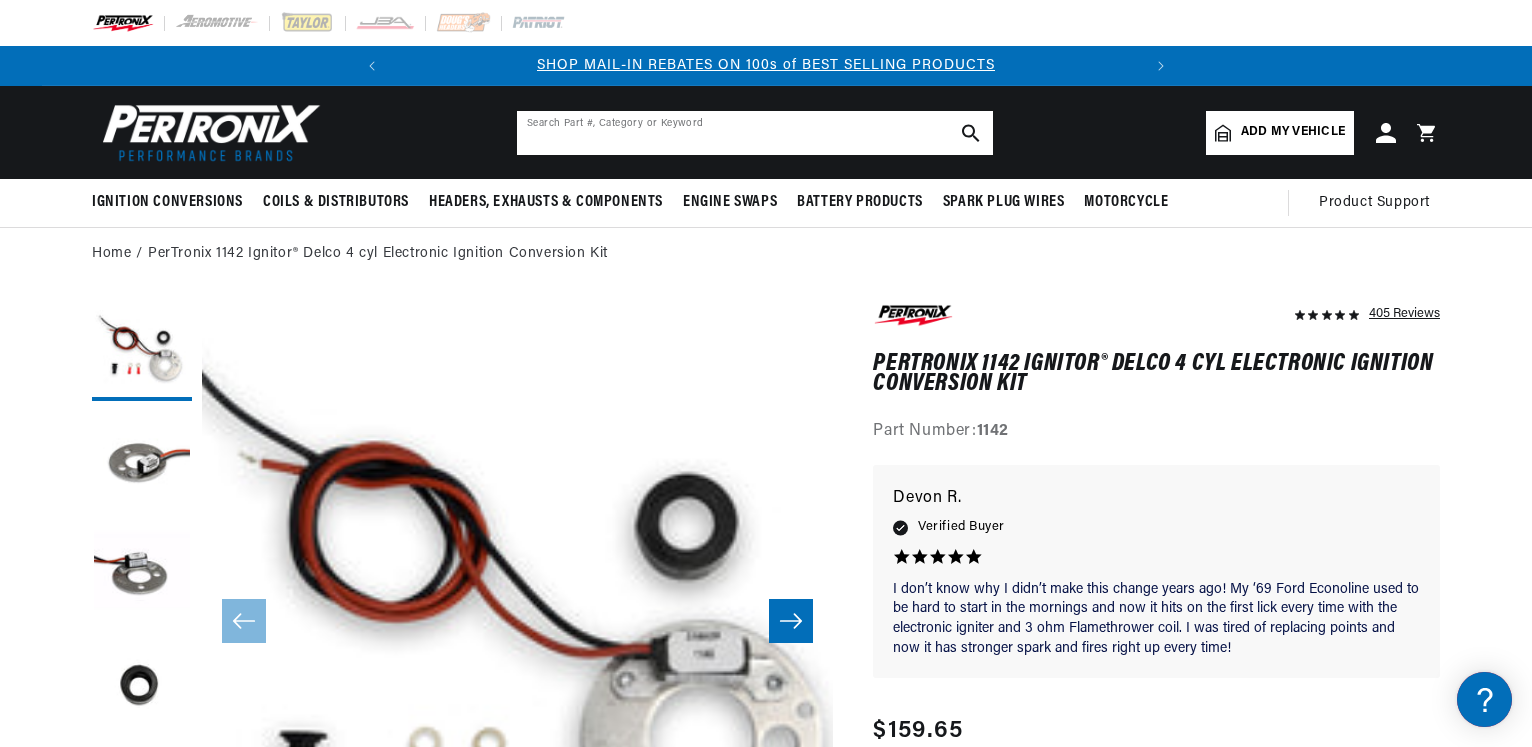 click at bounding box center (755, 133) 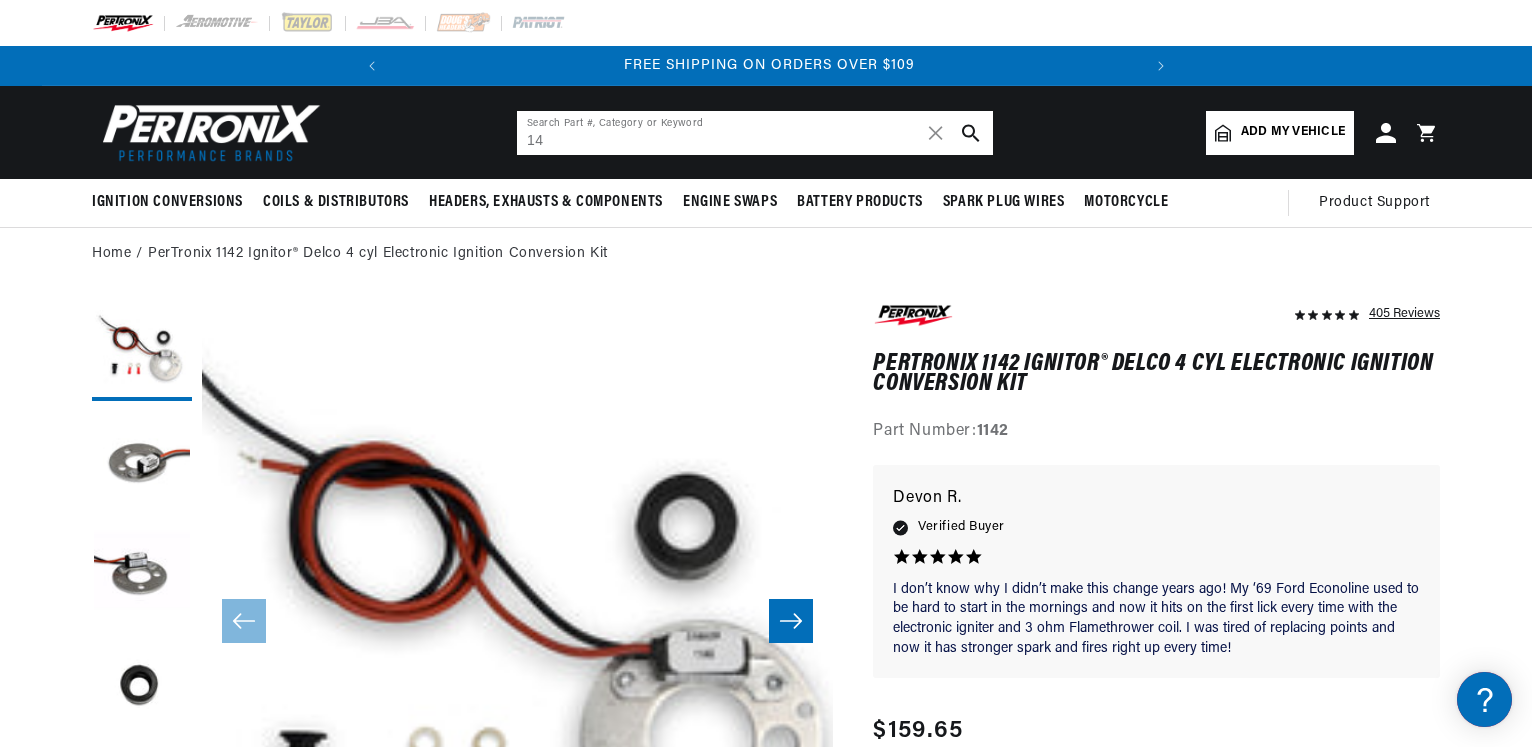 scroll, scrollTop: 0, scrollLeft: 747, axis: horizontal 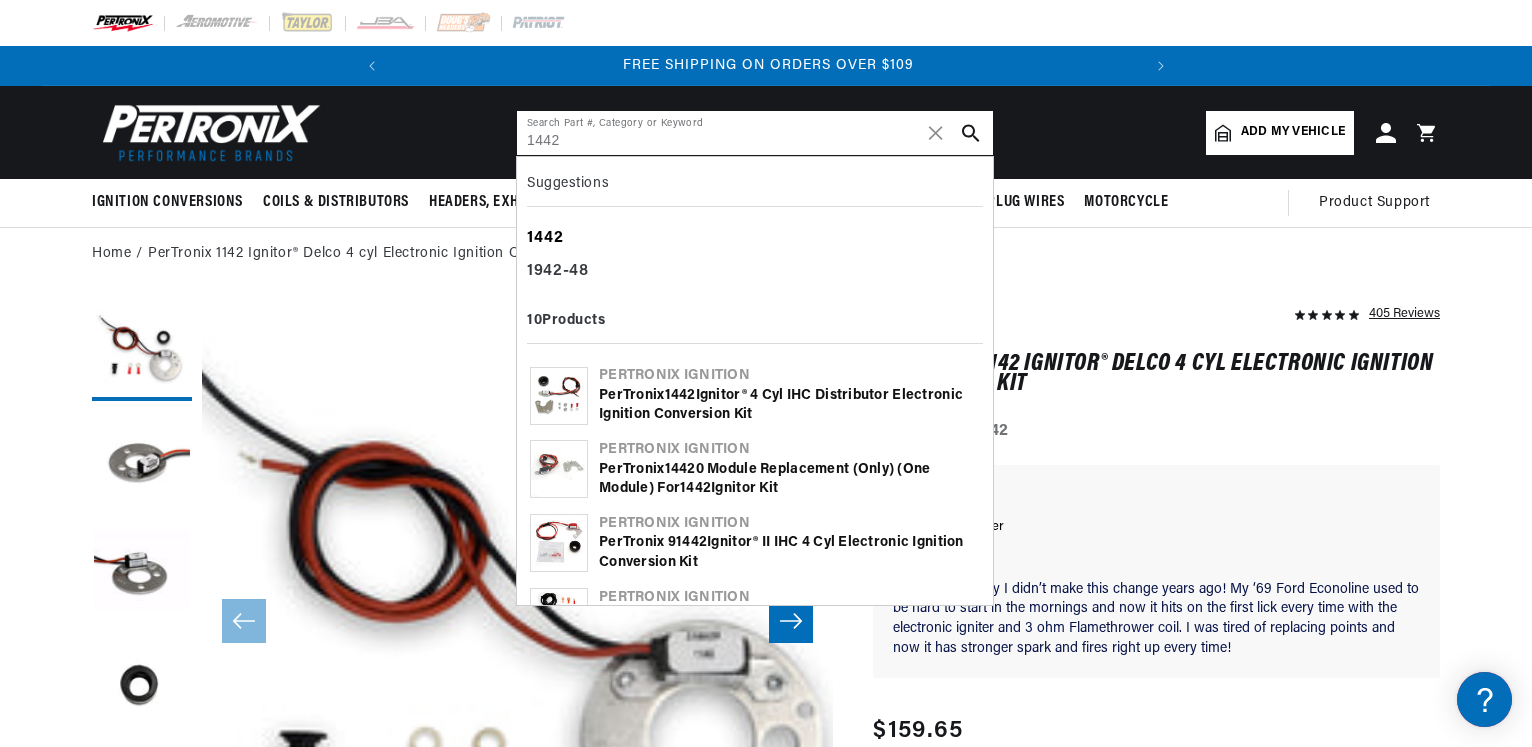 type on "1442" 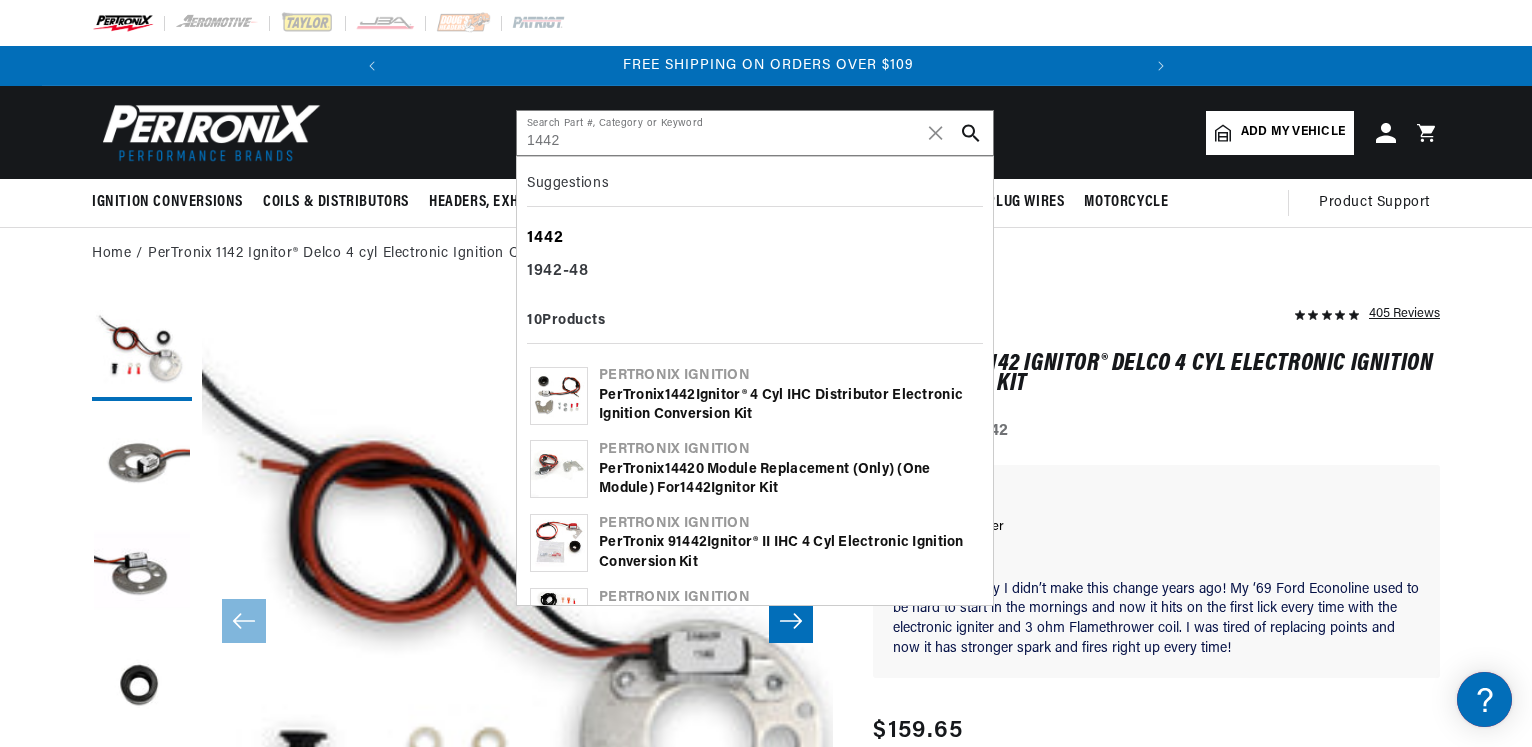 click on "1442" at bounding box center [755, 239] 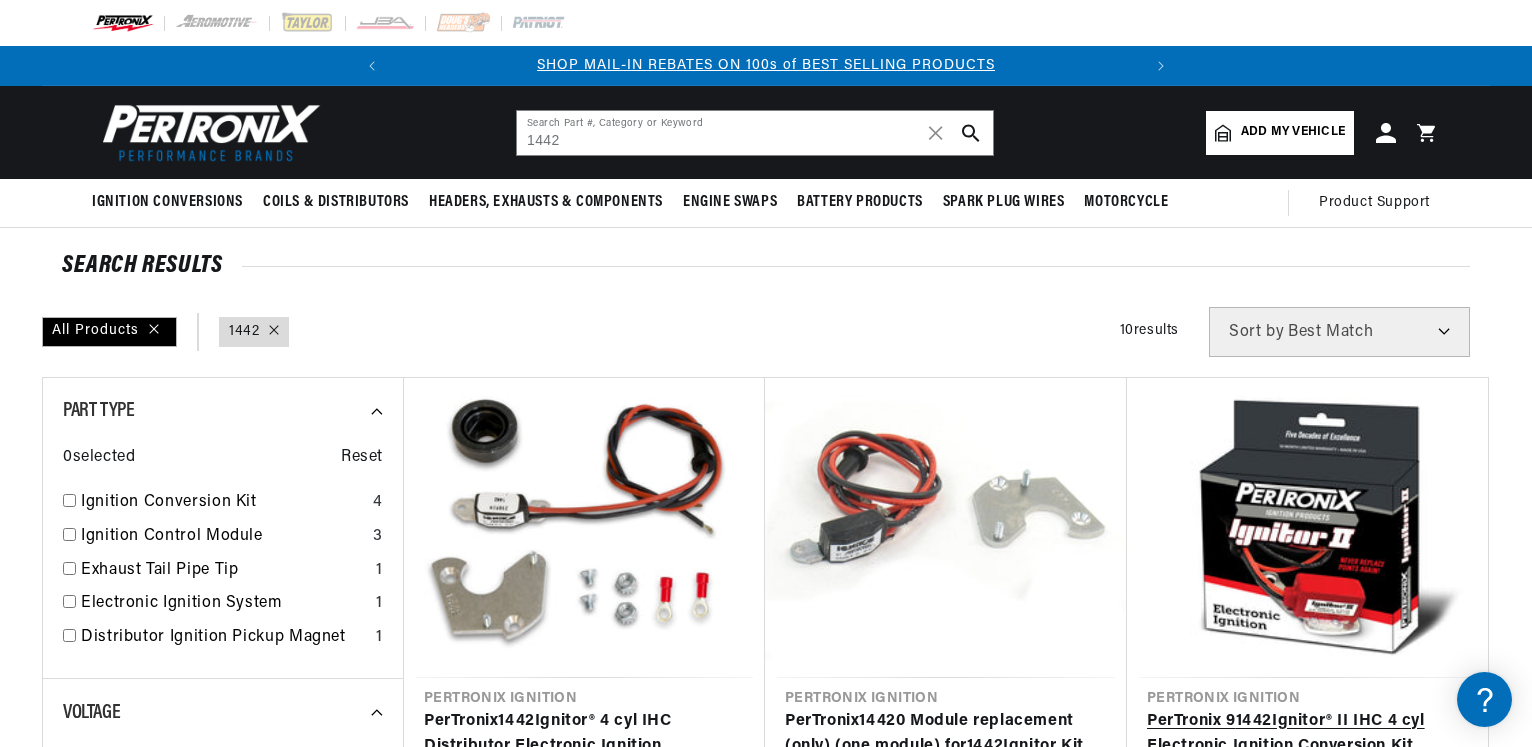 scroll, scrollTop: 0, scrollLeft: 0, axis: both 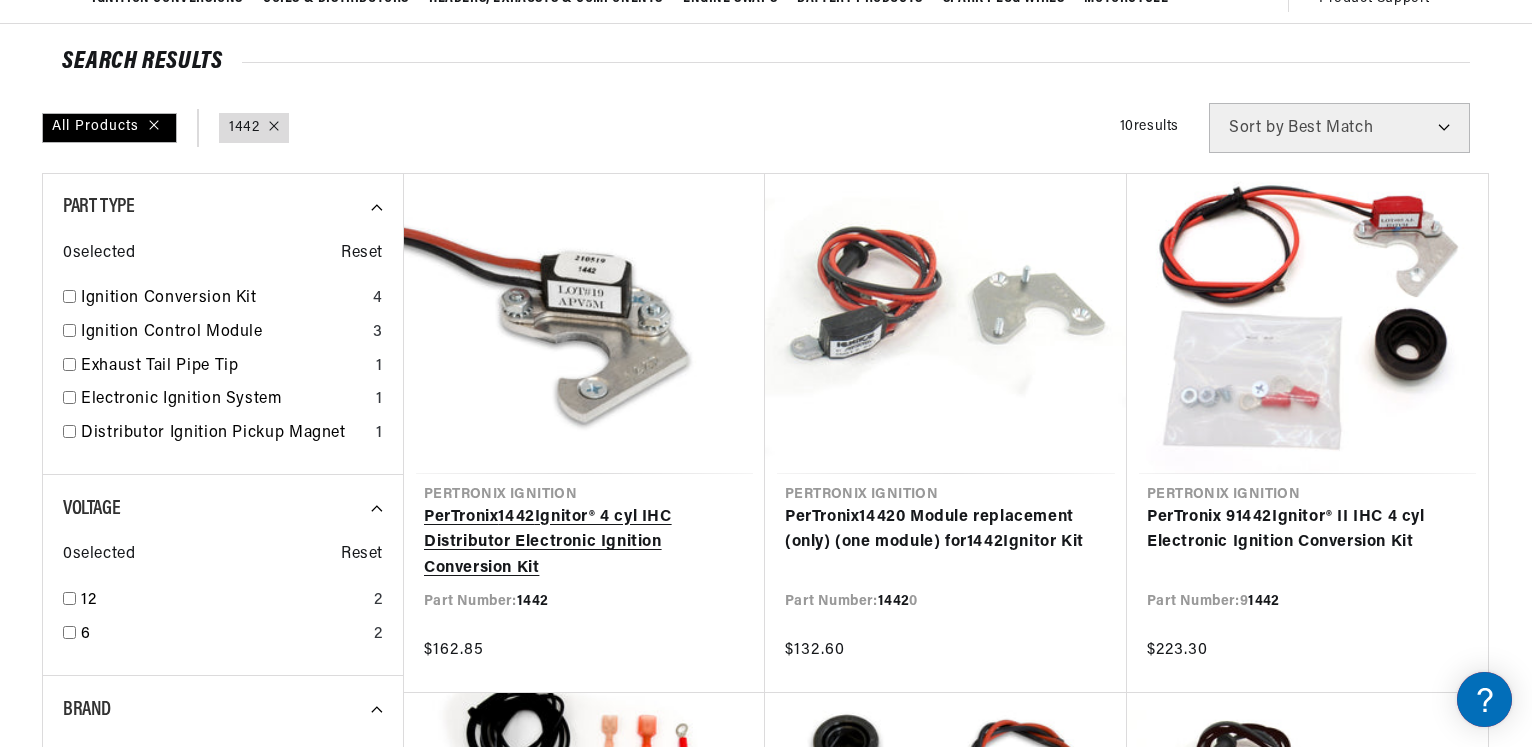 click on "PerTronix  1442  Ignitor® 4 cyl IHC Distributor Electronic Ignition Conversion Kit" at bounding box center [584, 543] 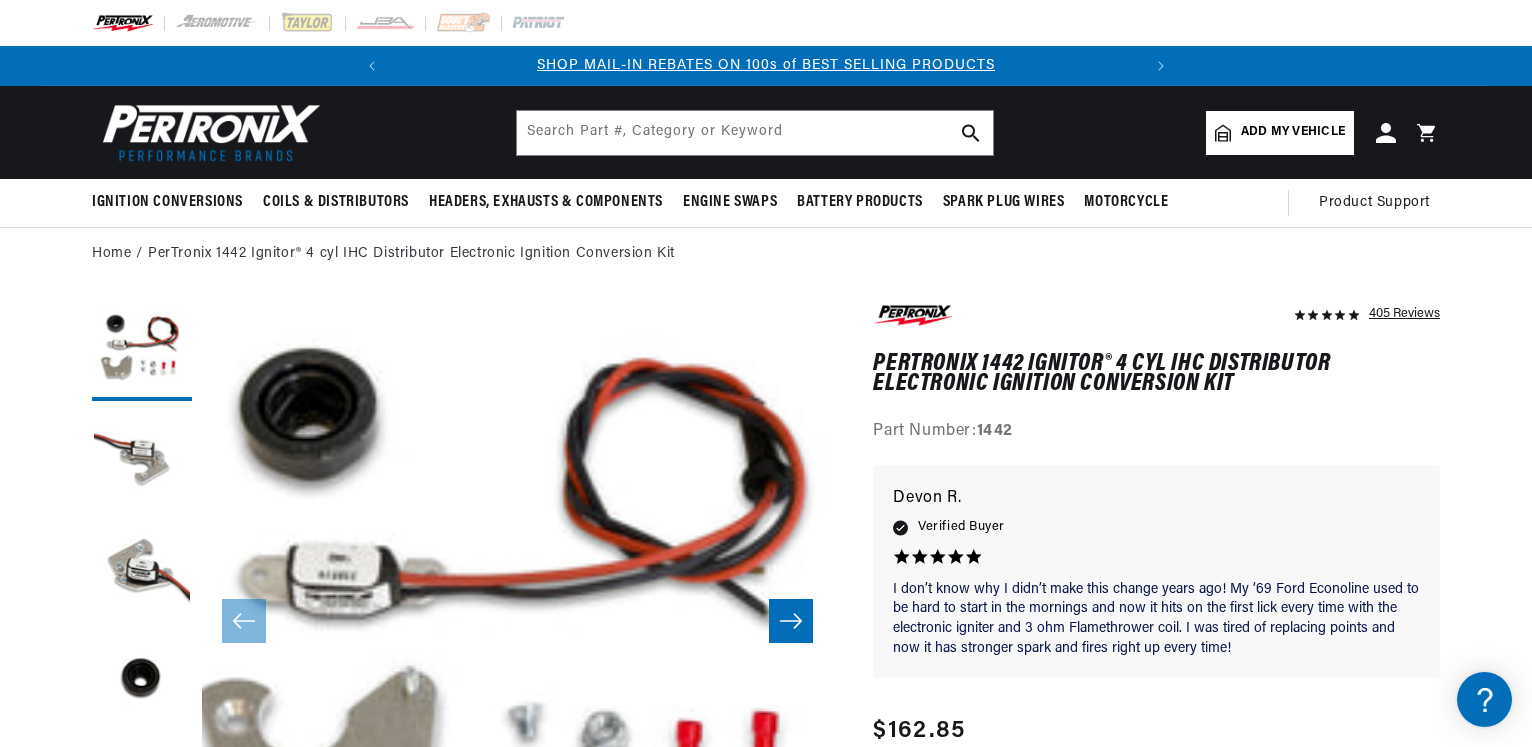 scroll, scrollTop: 0, scrollLeft: 0, axis: both 